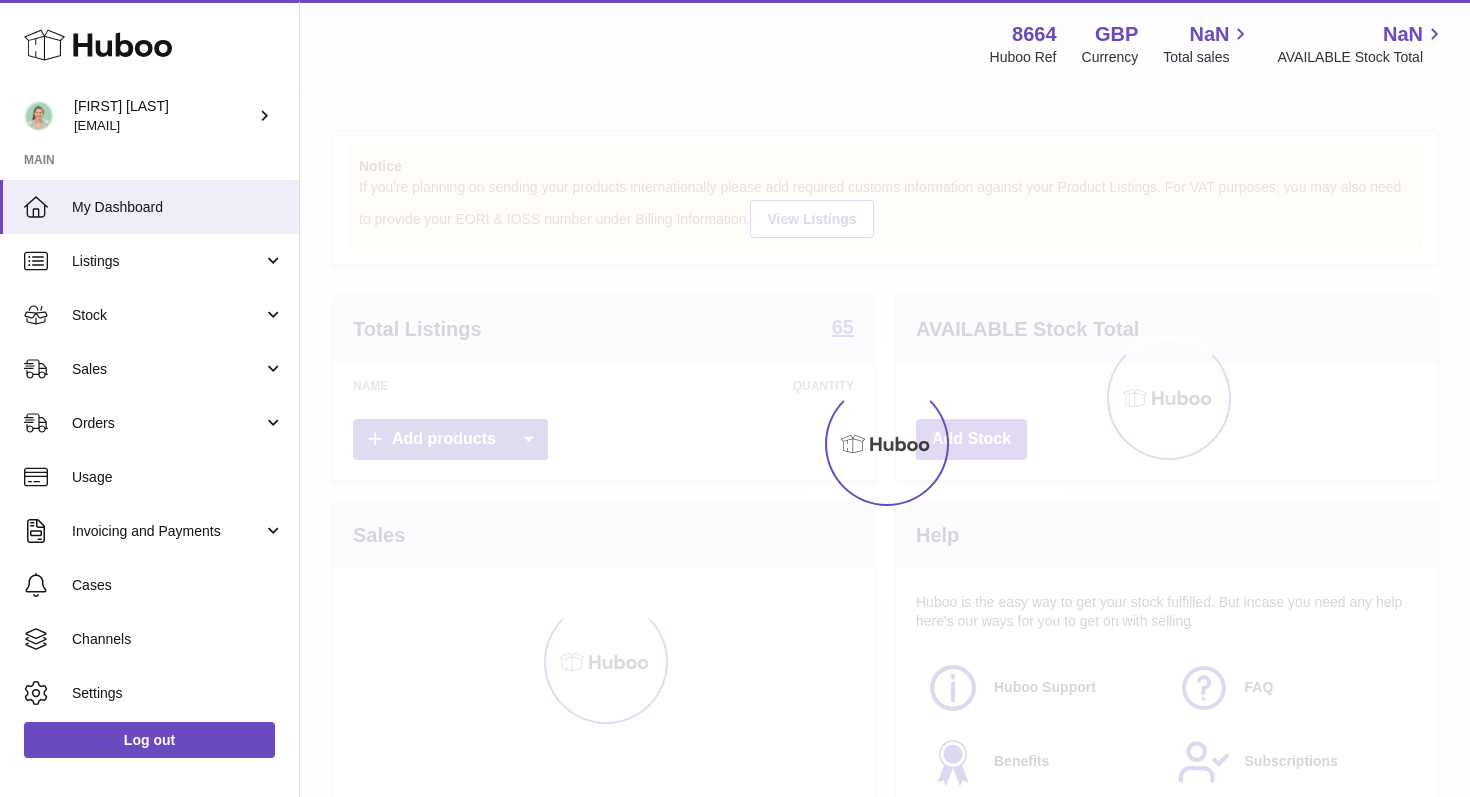 scroll, scrollTop: 0, scrollLeft: 0, axis: both 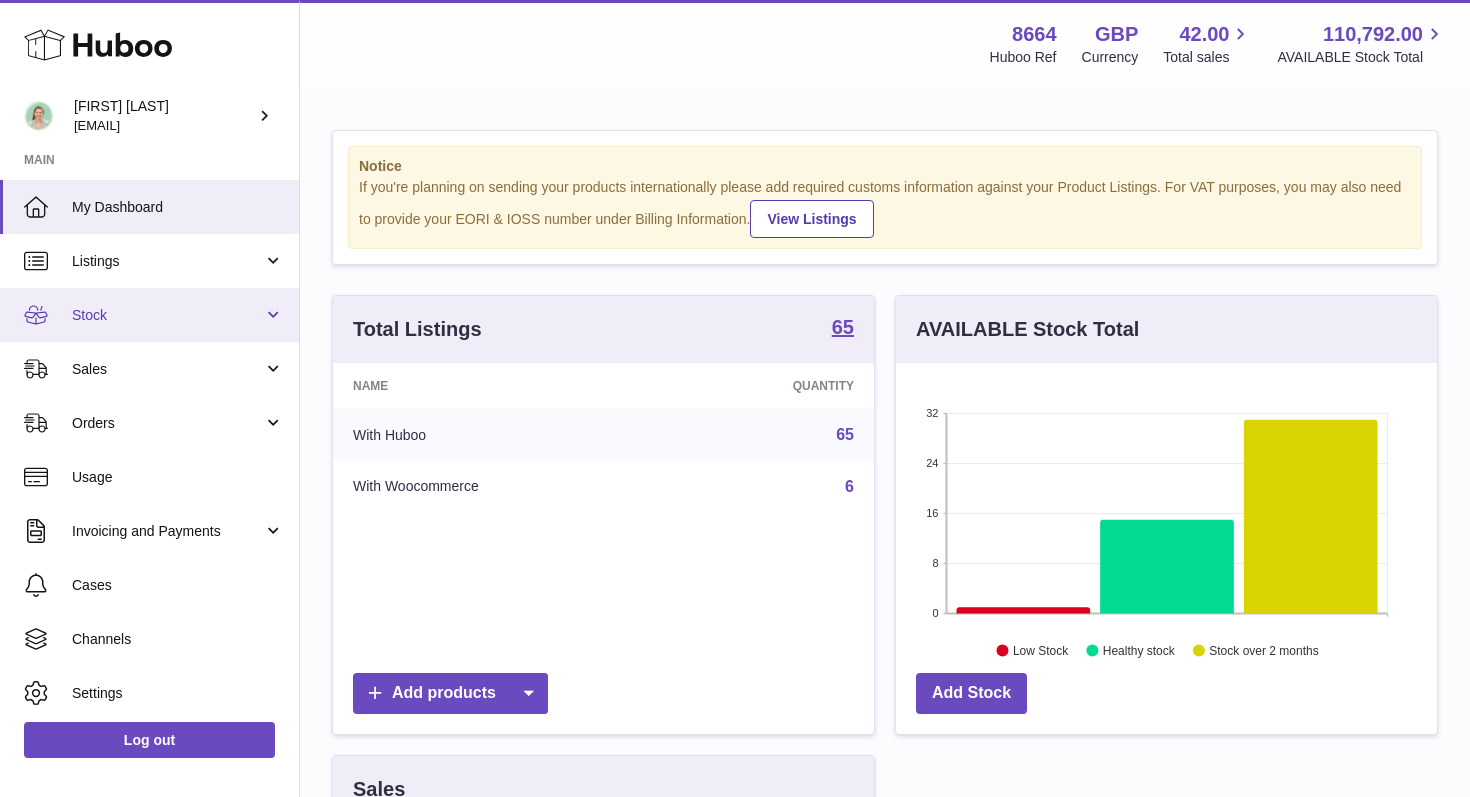 click on "Stock" at bounding box center [167, 315] 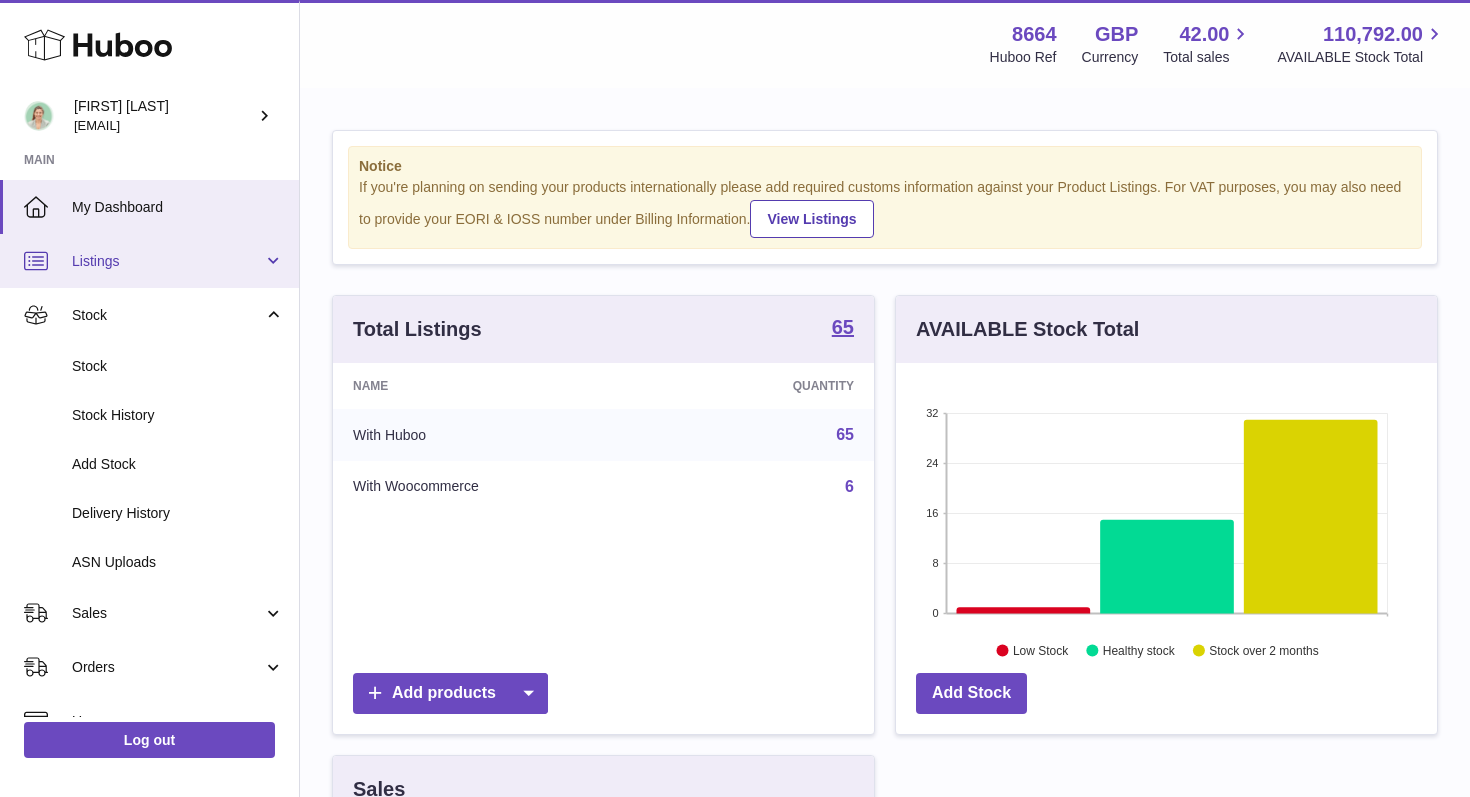 click on "Listings" at bounding box center (167, 261) 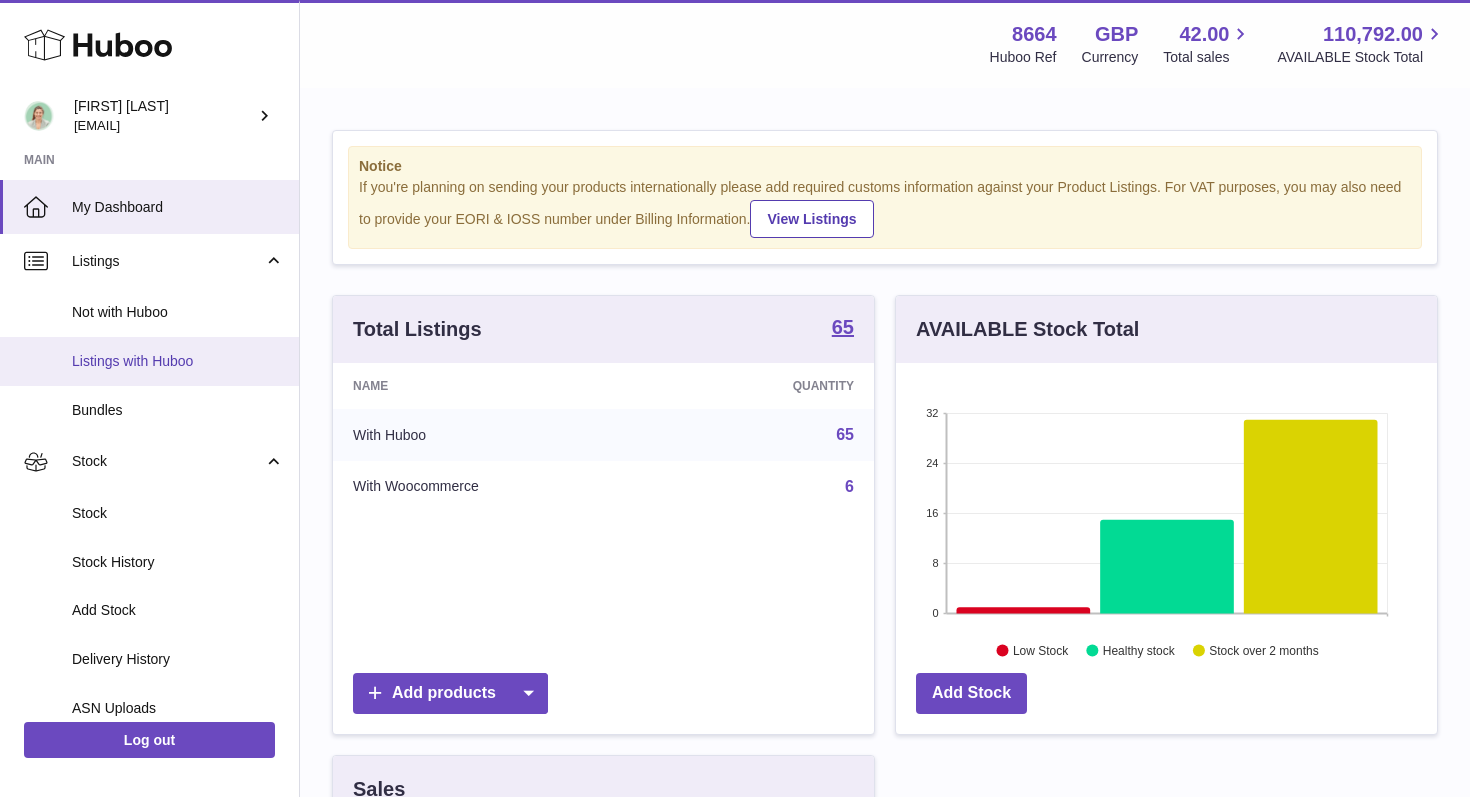 click on "Listings with Huboo" at bounding box center (178, 361) 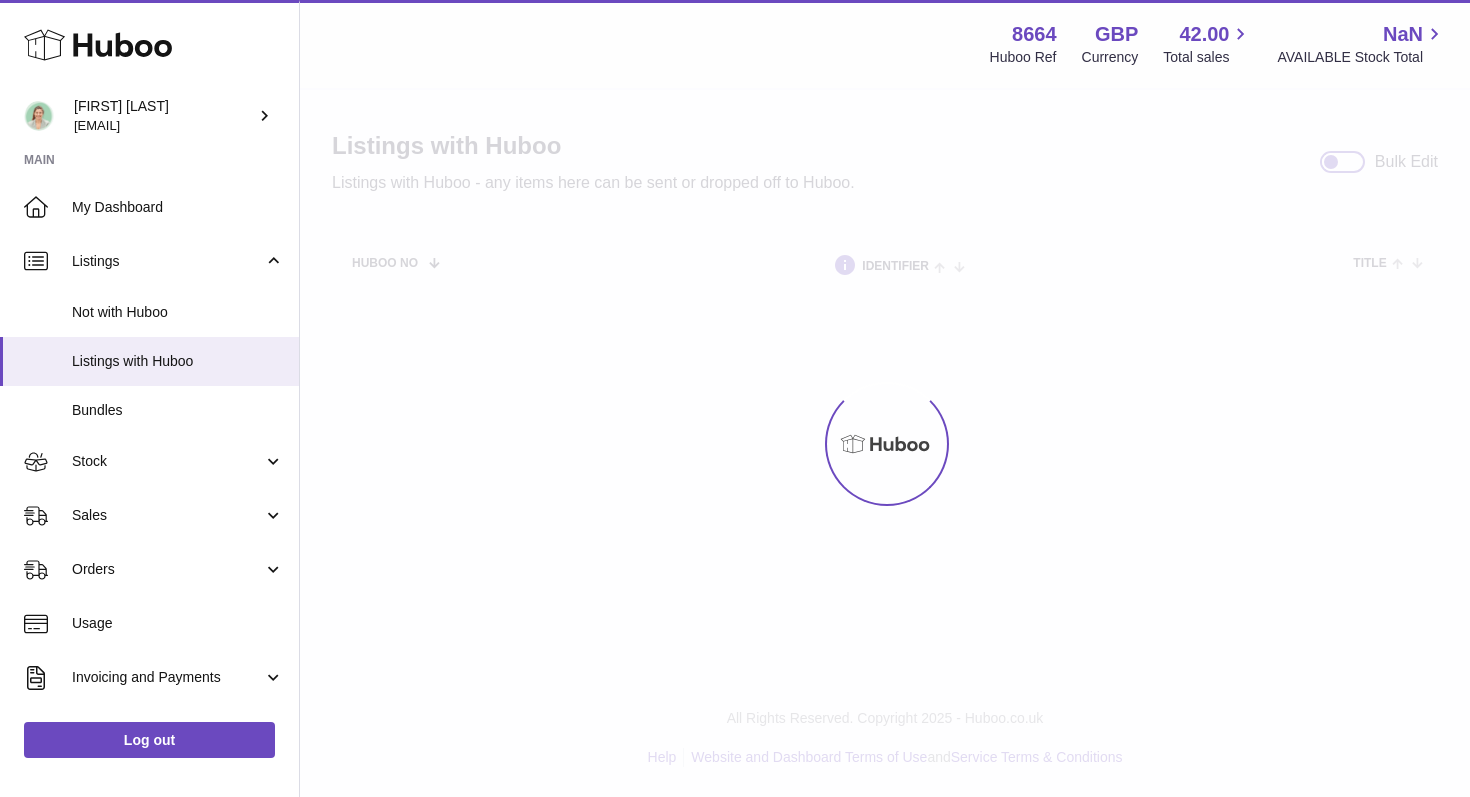 scroll, scrollTop: 0, scrollLeft: 0, axis: both 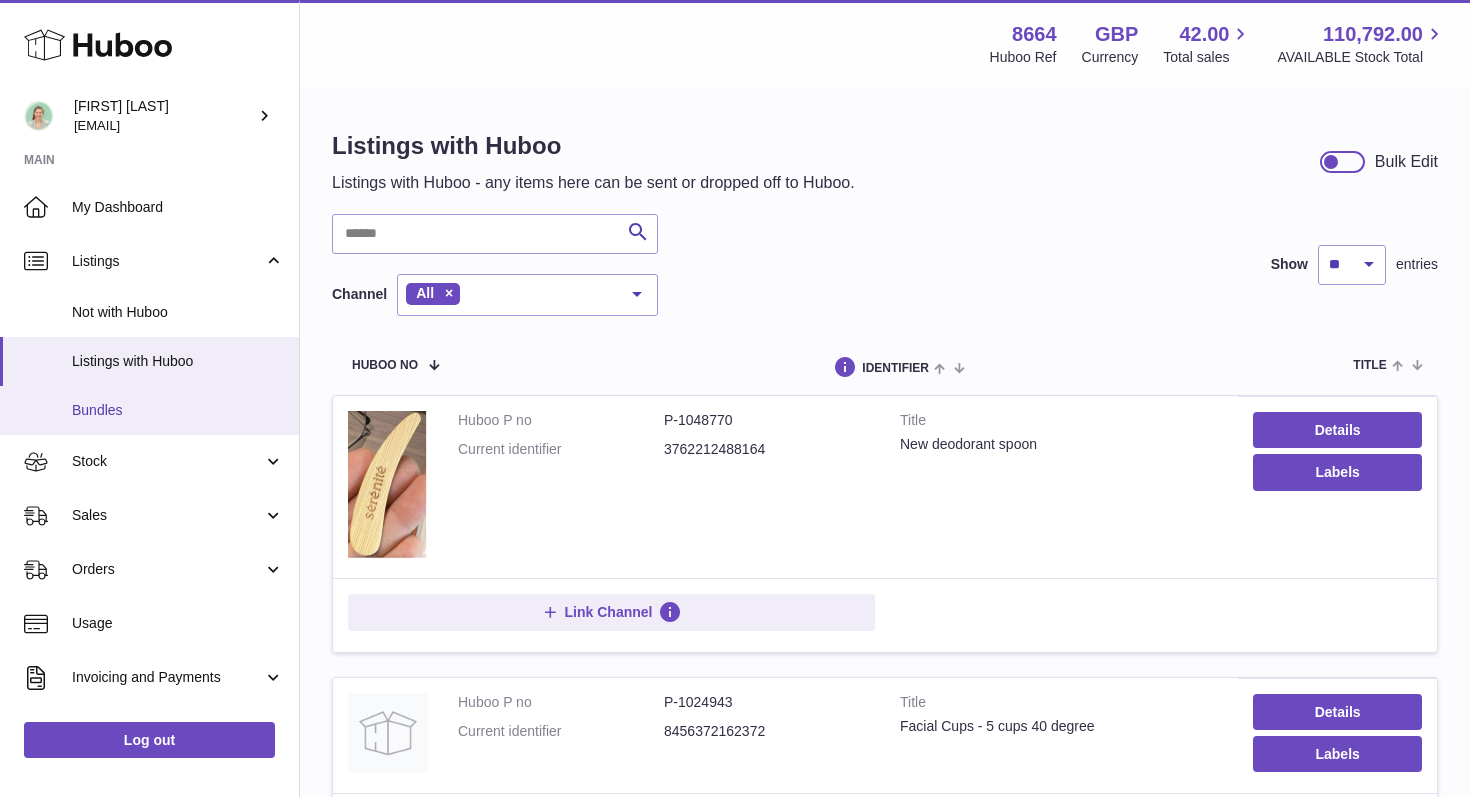 click on "Bundles" at bounding box center [178, 410] 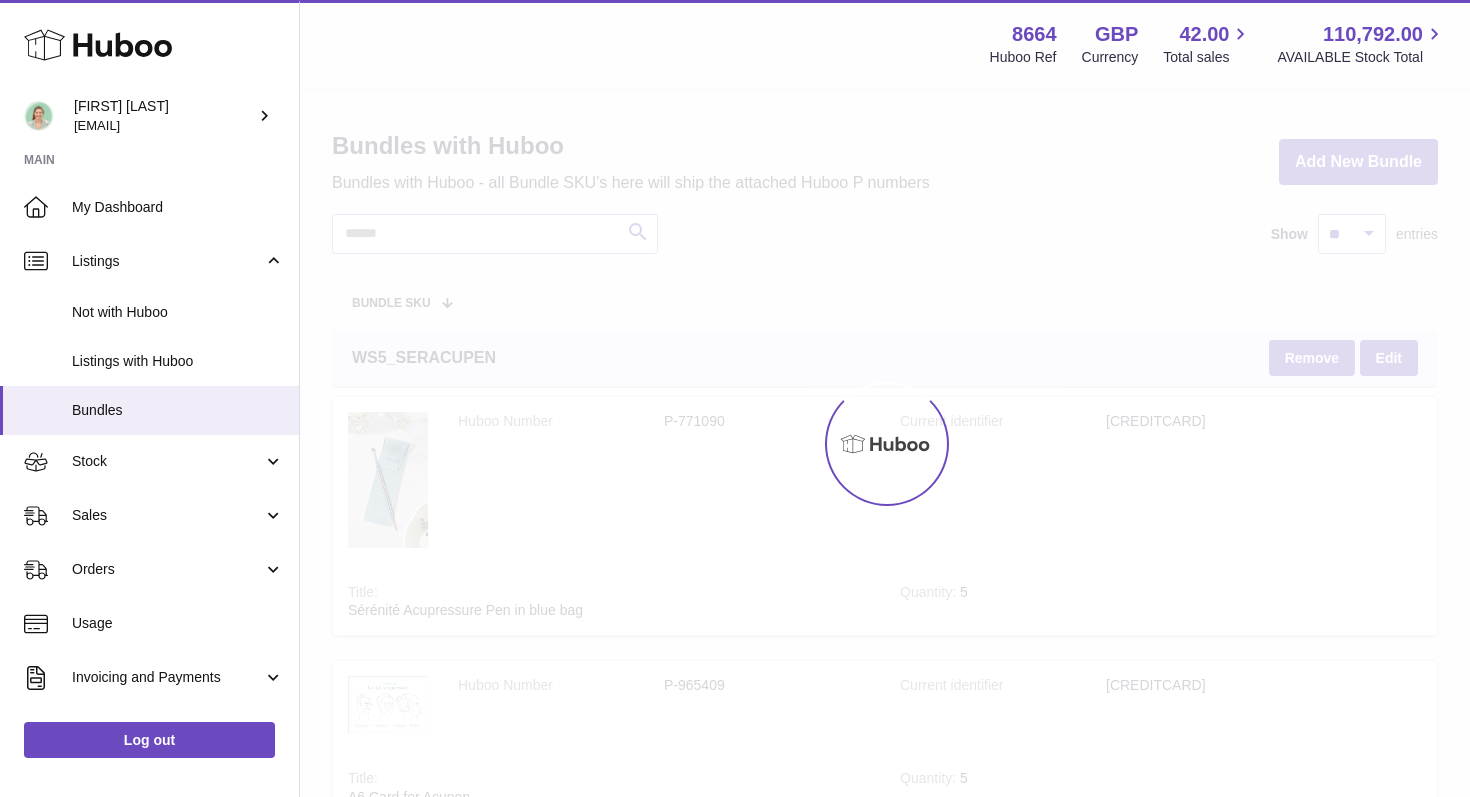 scroll, scrollTop: 0, scrollLeft: 0, axis: both 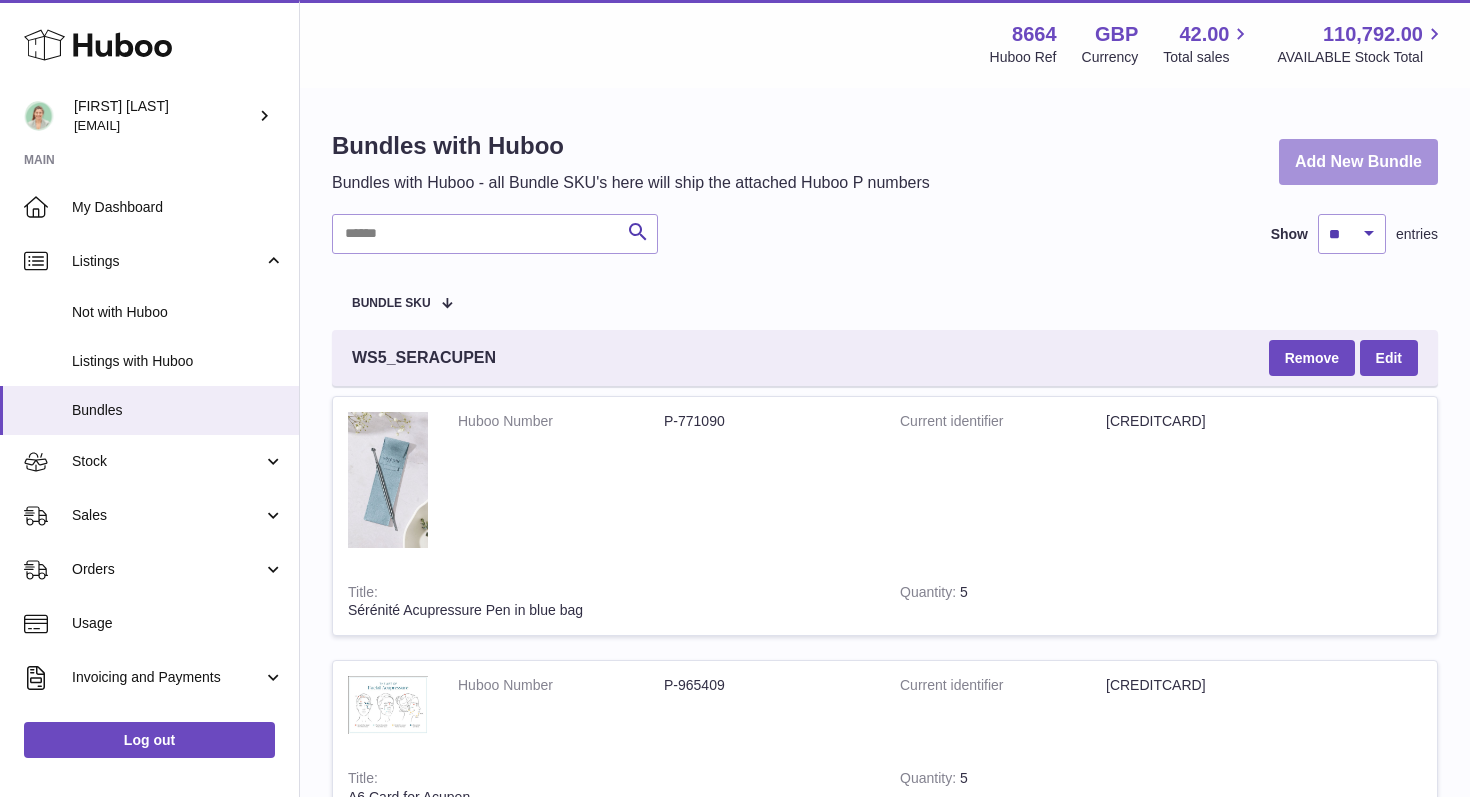click on "Add New Bundle" at bounding box center [1358, 162] 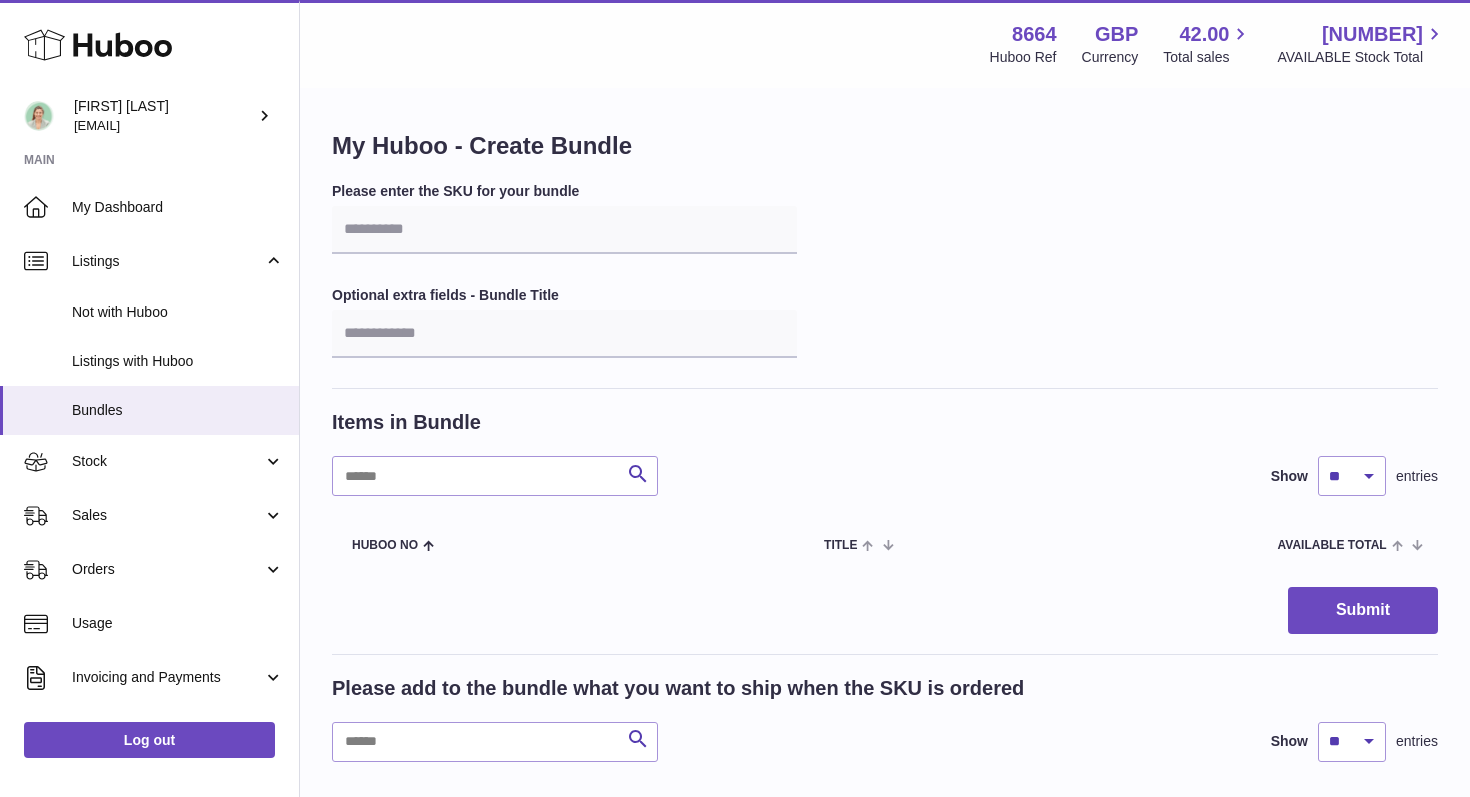 scroll, scrollTop: 0, scrollLeft: 0, axis: both 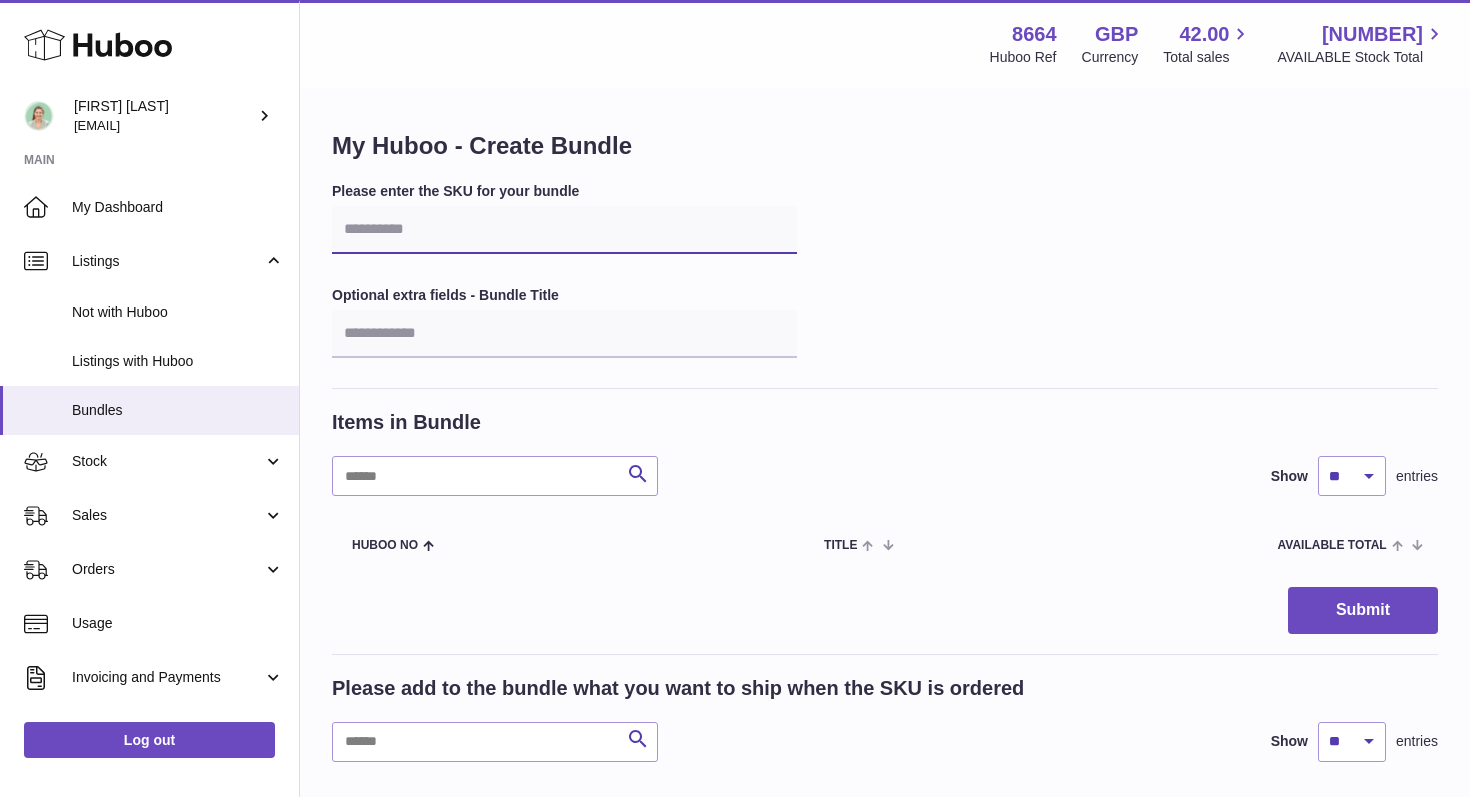 click at bounding box center (564, 230) 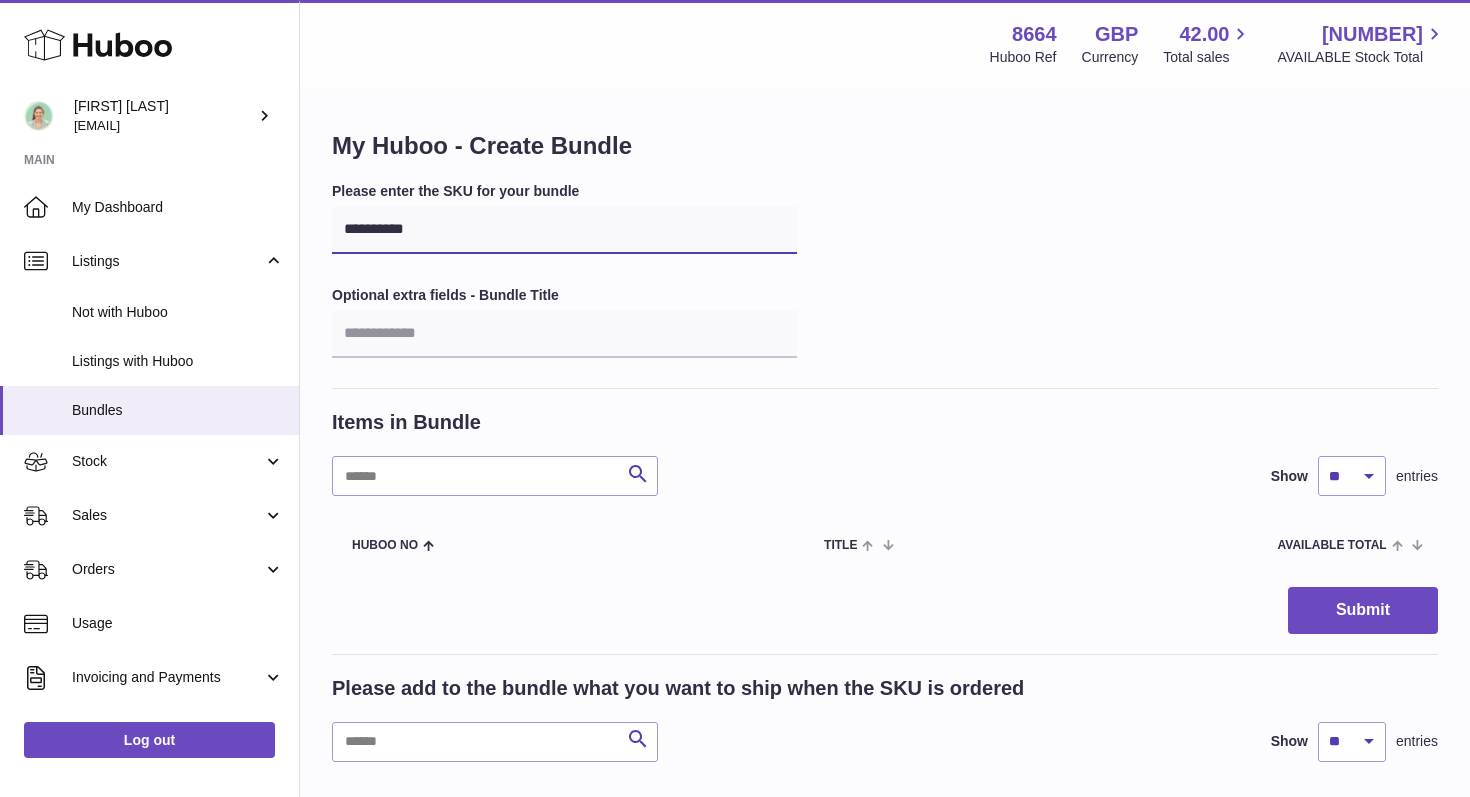 type on "**********" 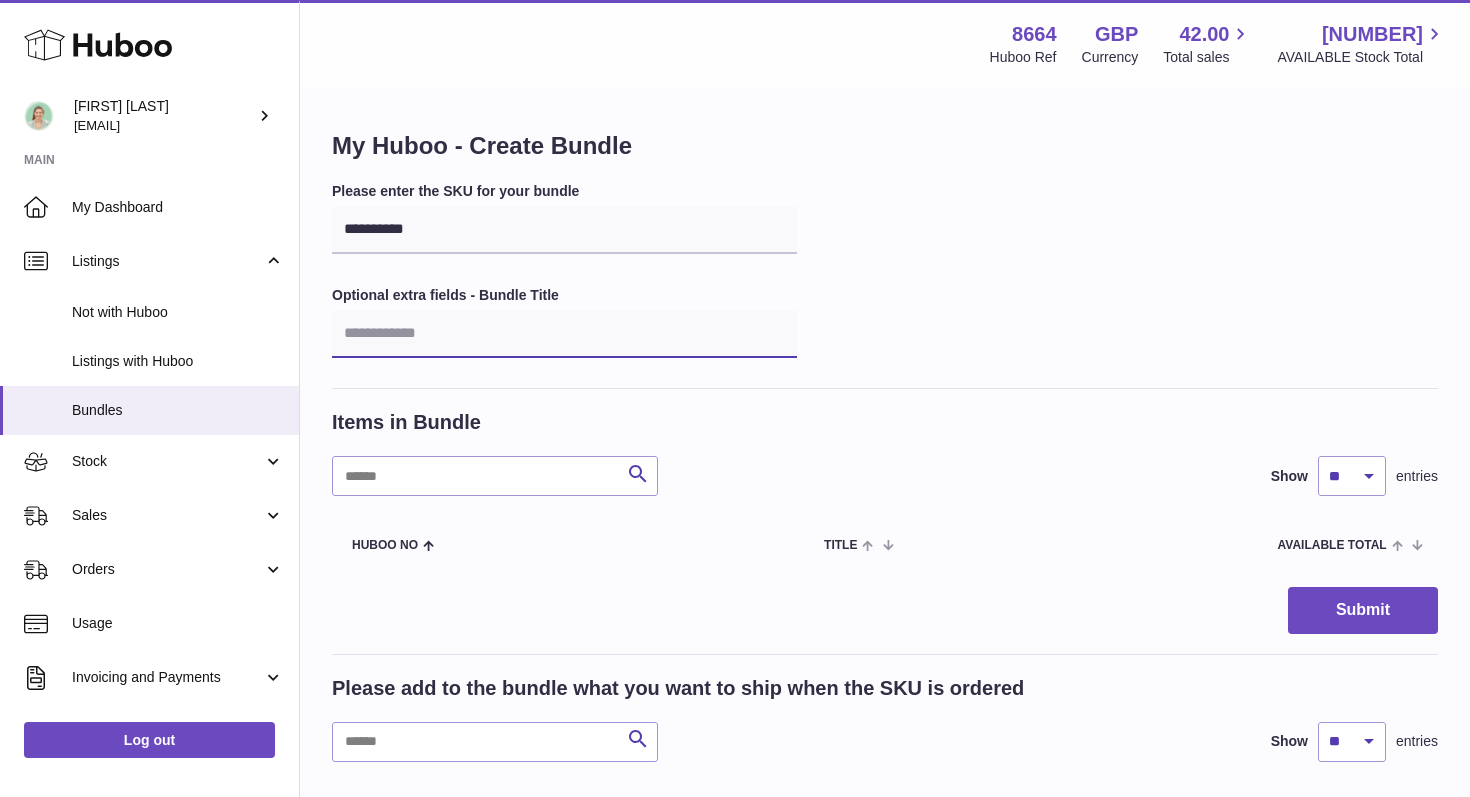 click at bounding box center (564, 334) 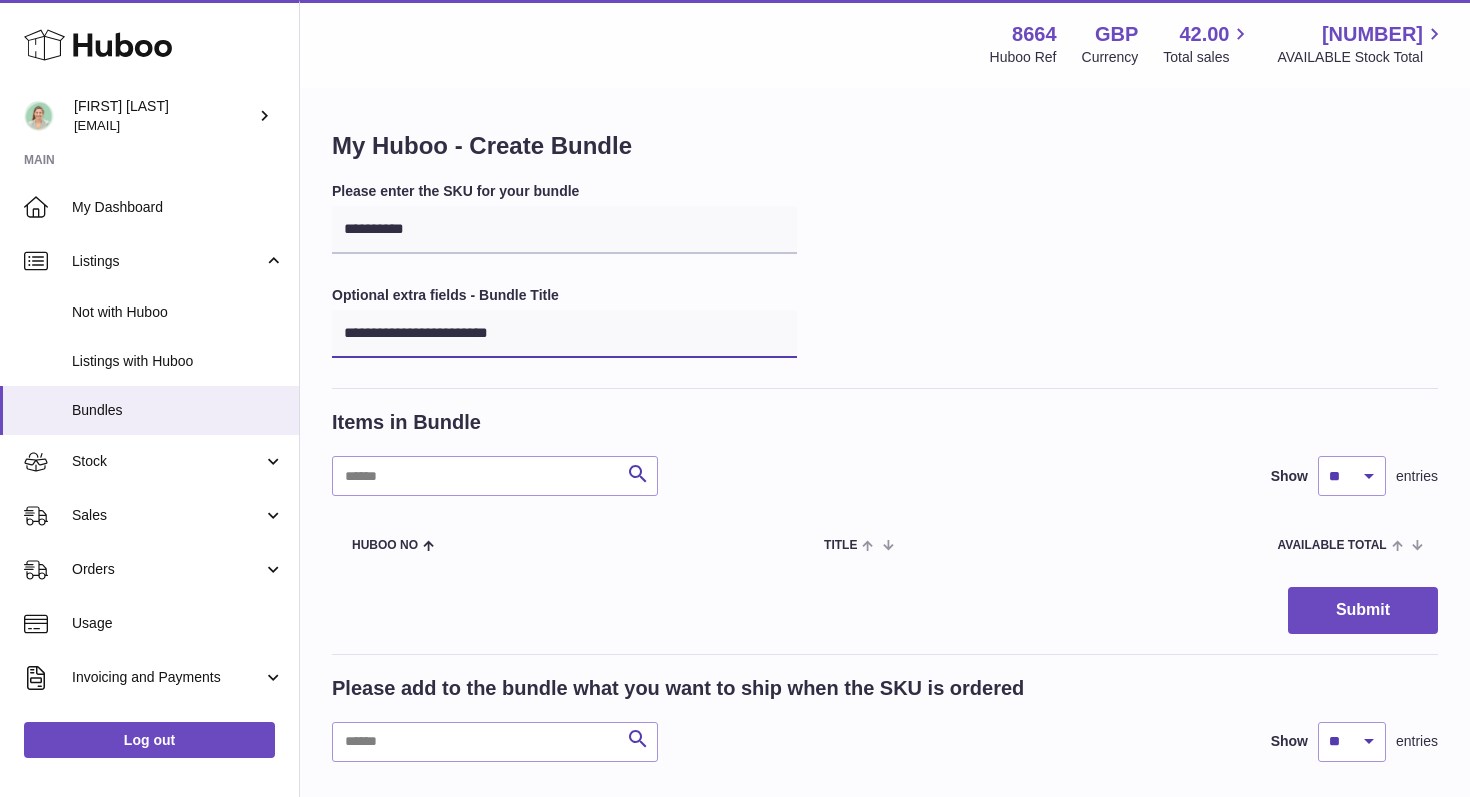 type on "**********" 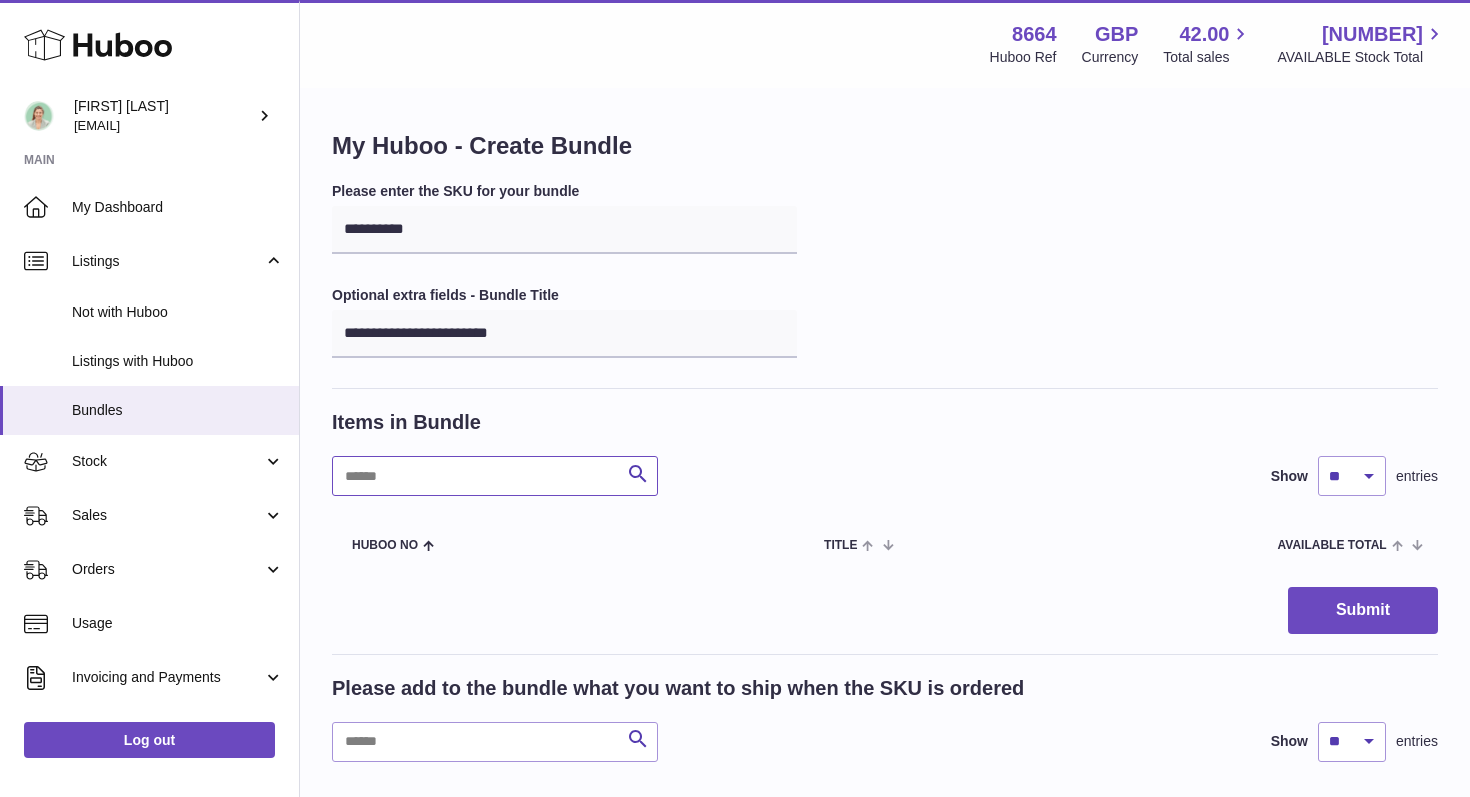 click at bounding box center (495, 476) 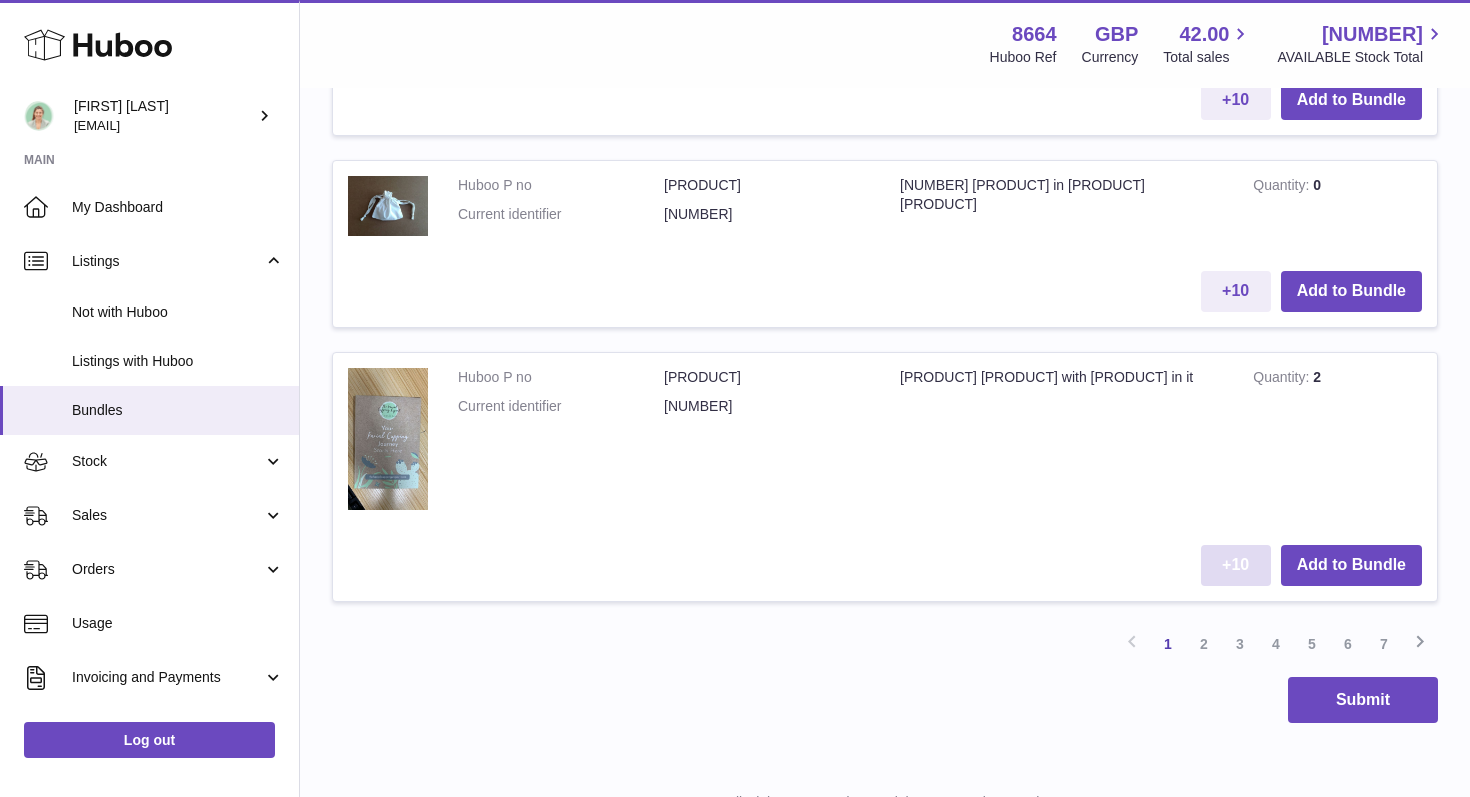 scroll, scrollTop: 2602, scrollLeft: 0, axis: vertical 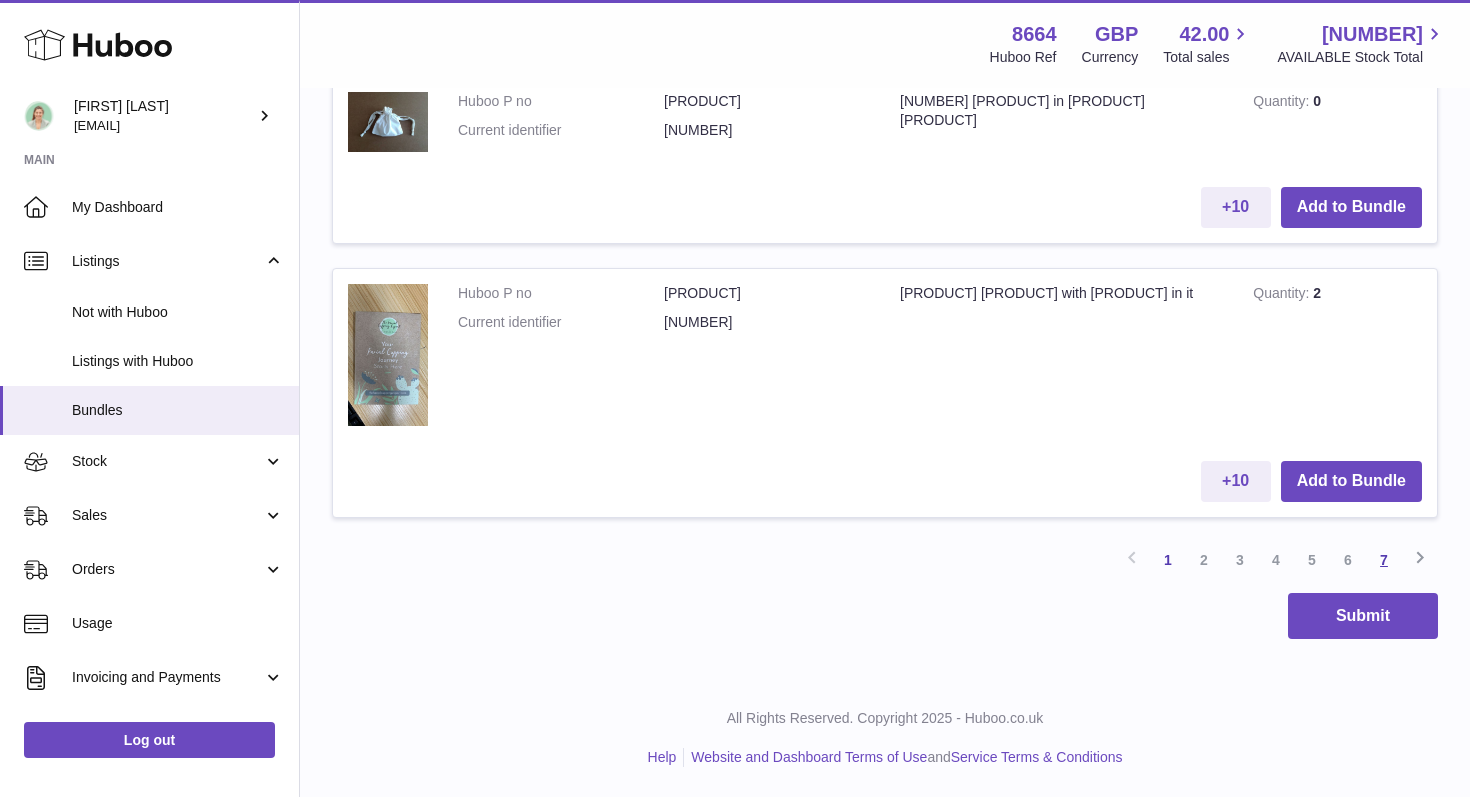 click on "7" at bounding box center (1384, 560) 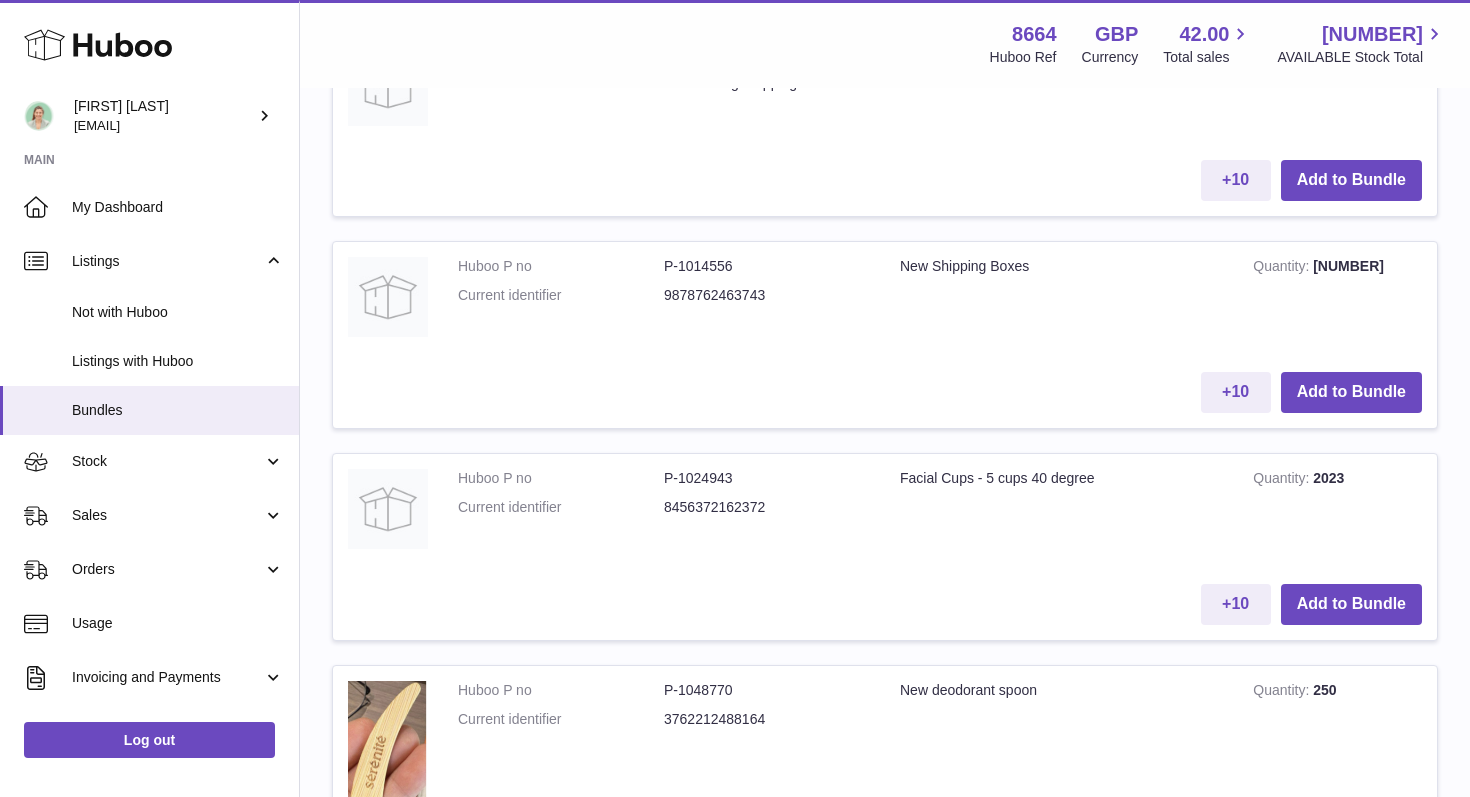 scroll, scrollTop: 1111, scrollLeft: 0, axis: vertical 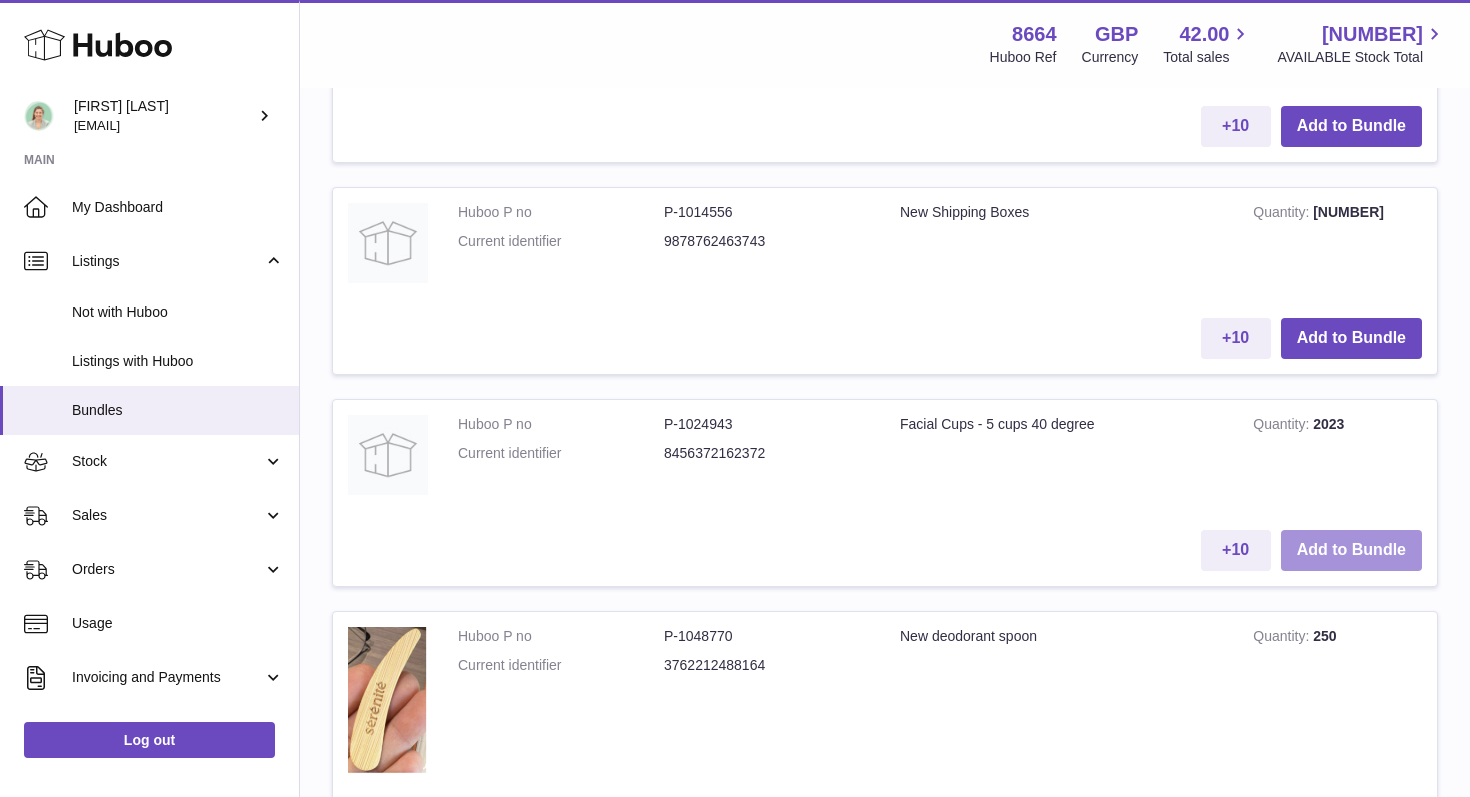 click on "Add to Bundle" at bounding box center (1351, 550) 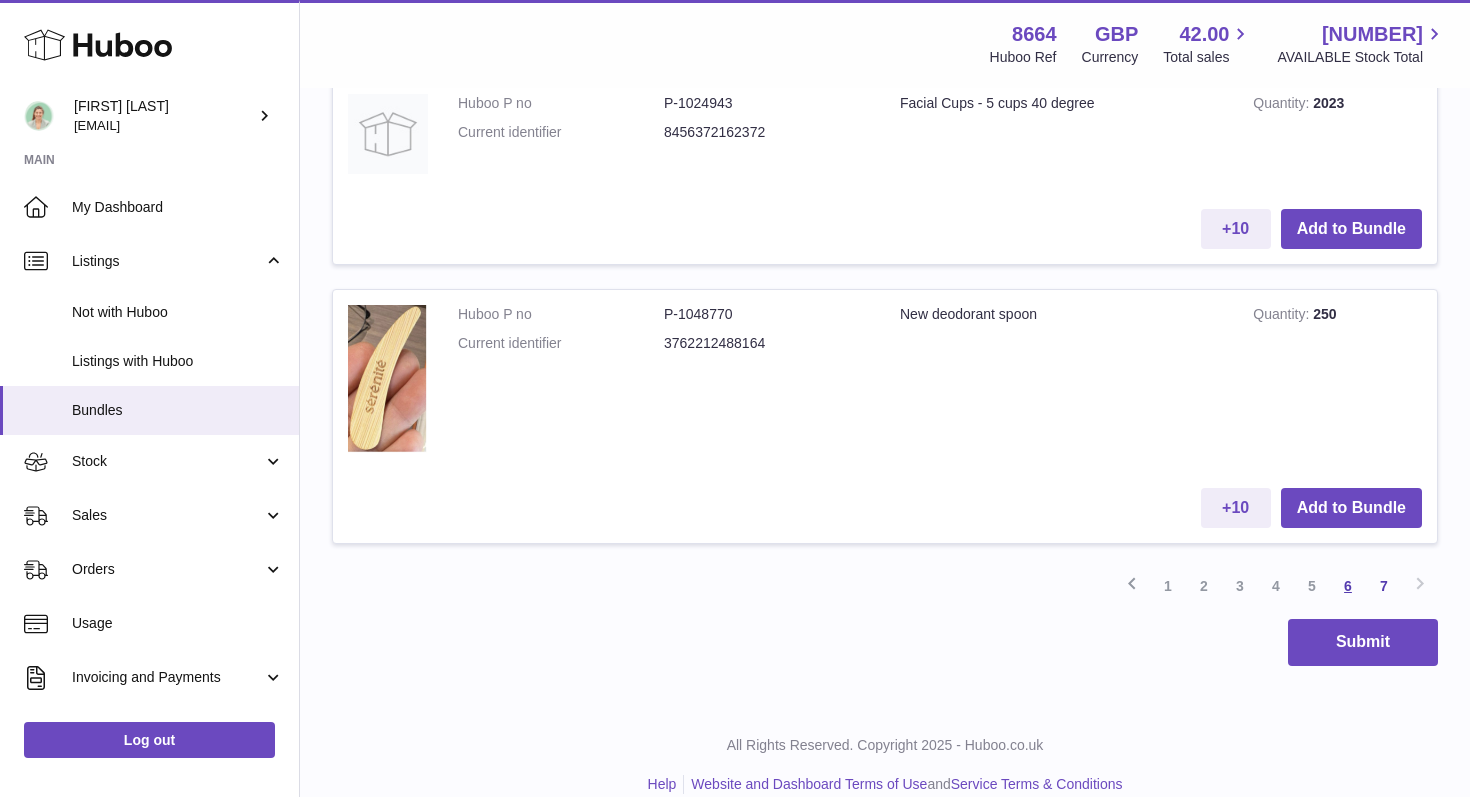 click on "6" at bounding box center [1348, 586] 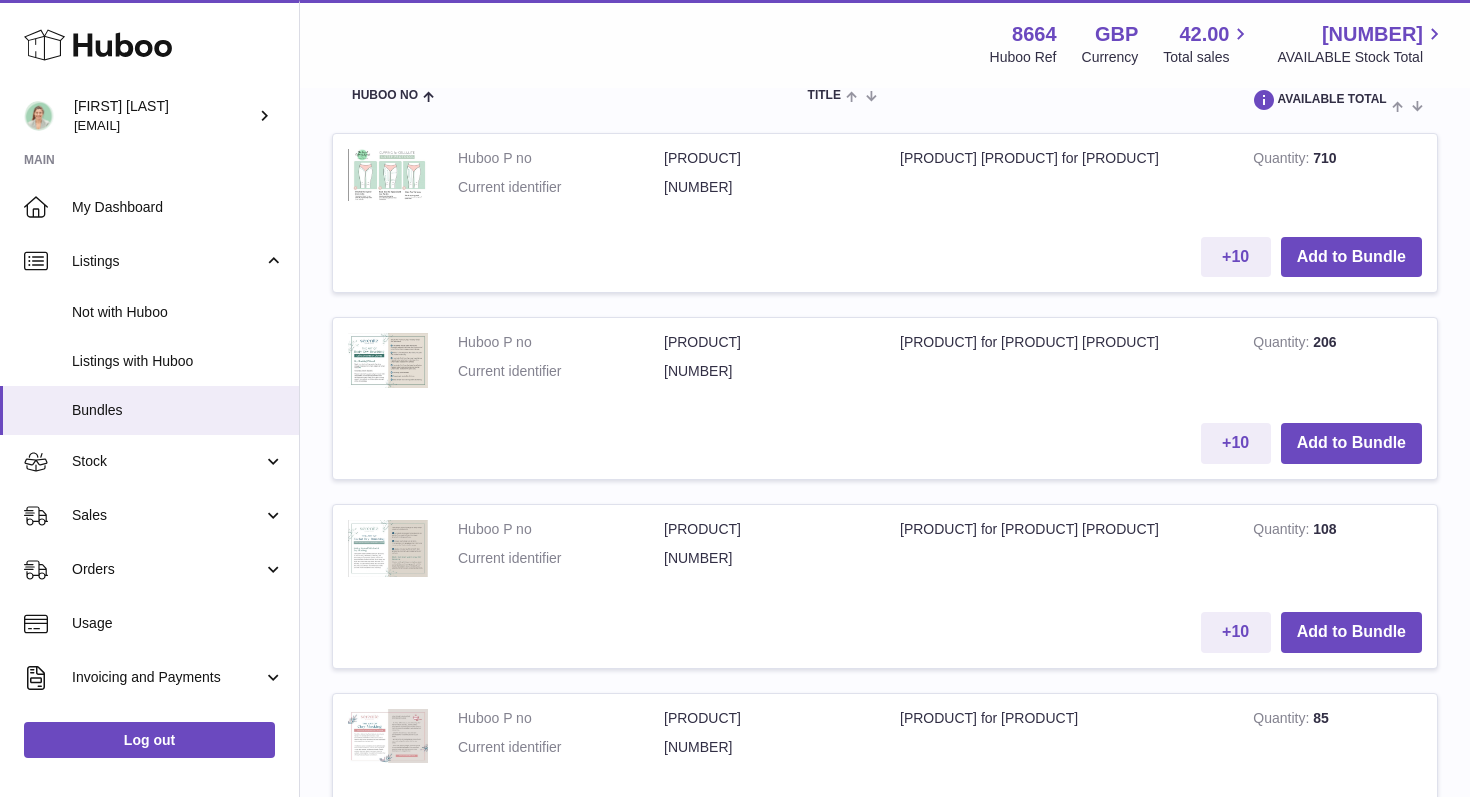 scroll, scrollTop: 930, scrollLeft: 0, axis: vertical 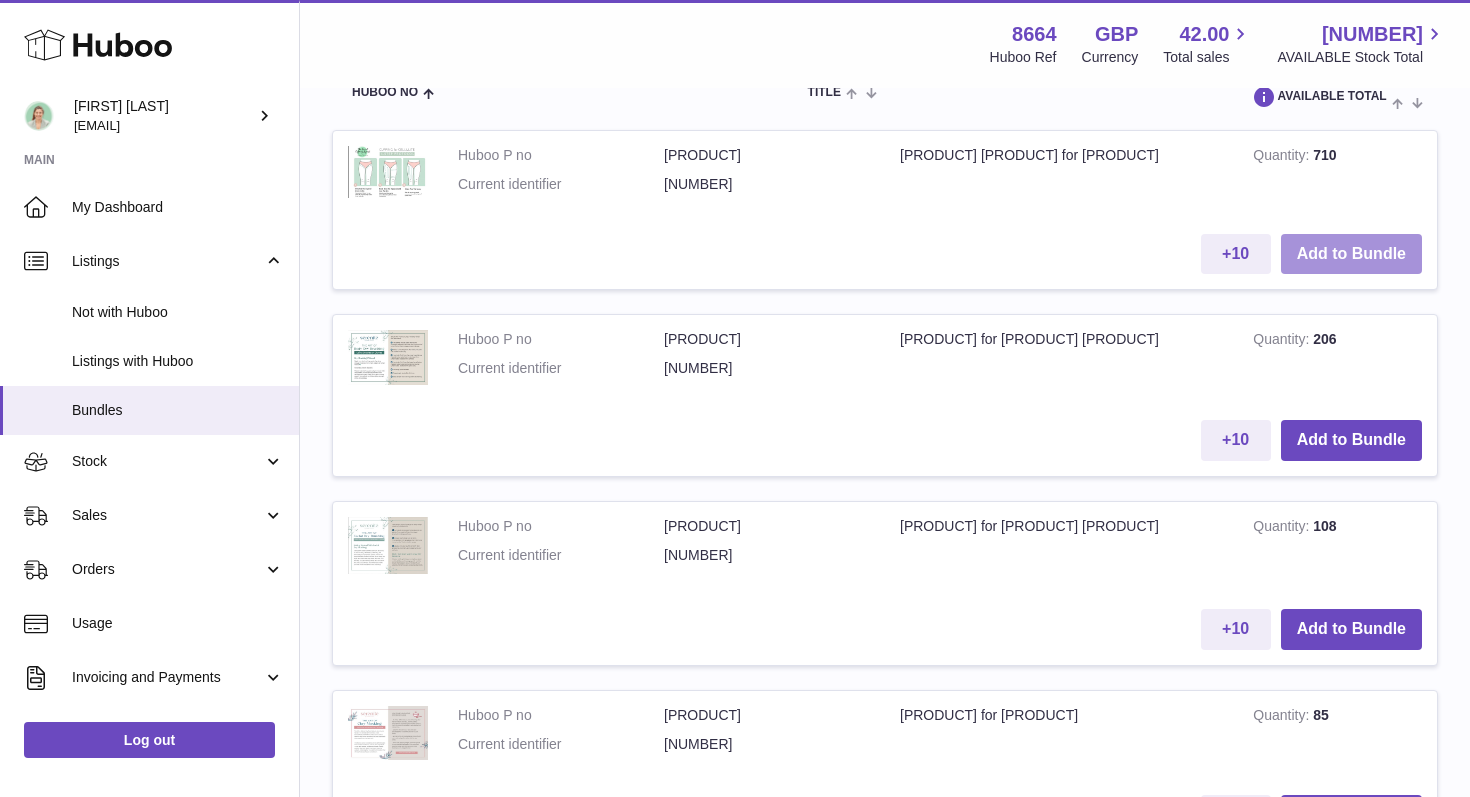 click on "Add to Bundle" at bounding box center (1351, 254) 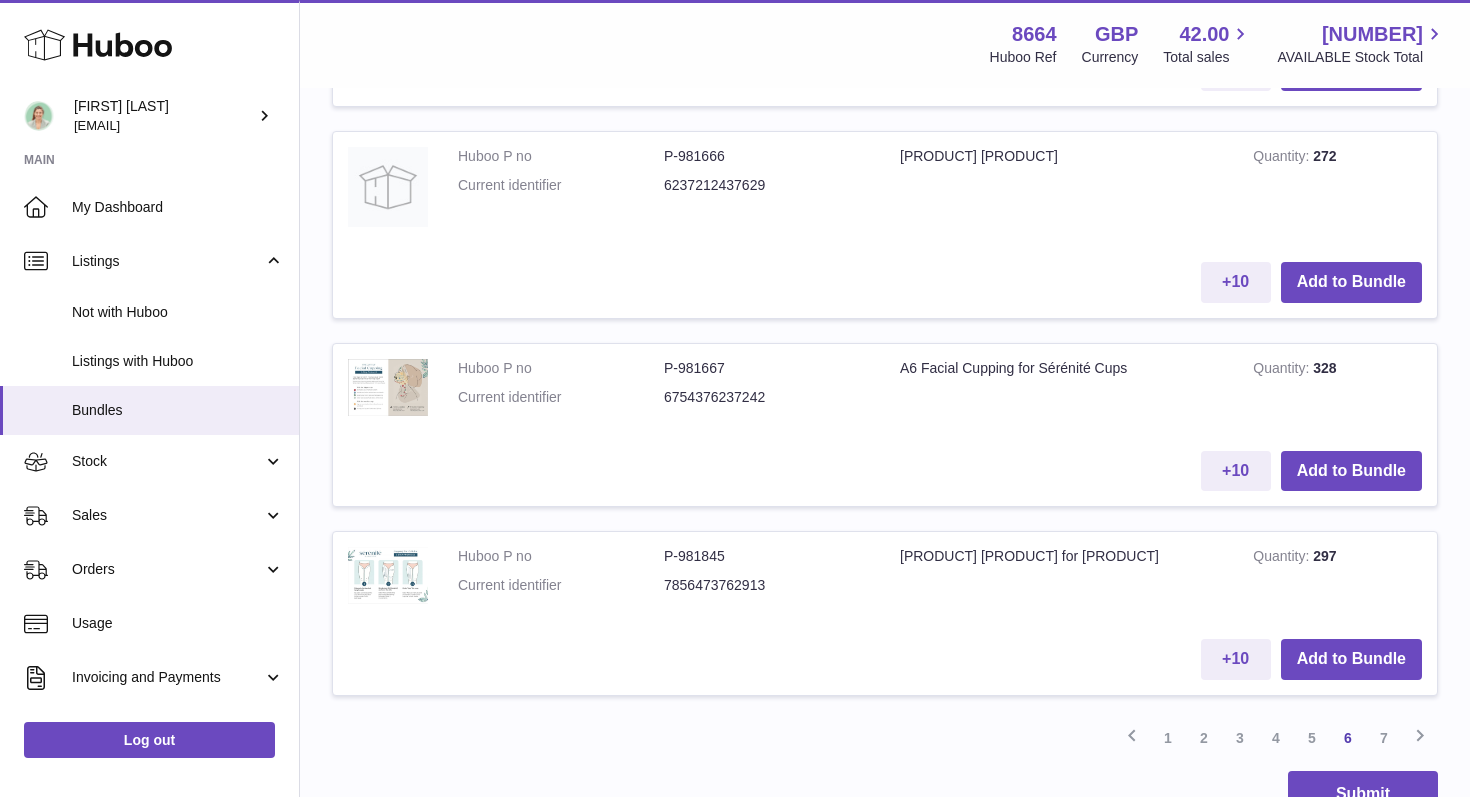 scroll, scrollTop: 2299, scrollLeft: 0, axis: vertical 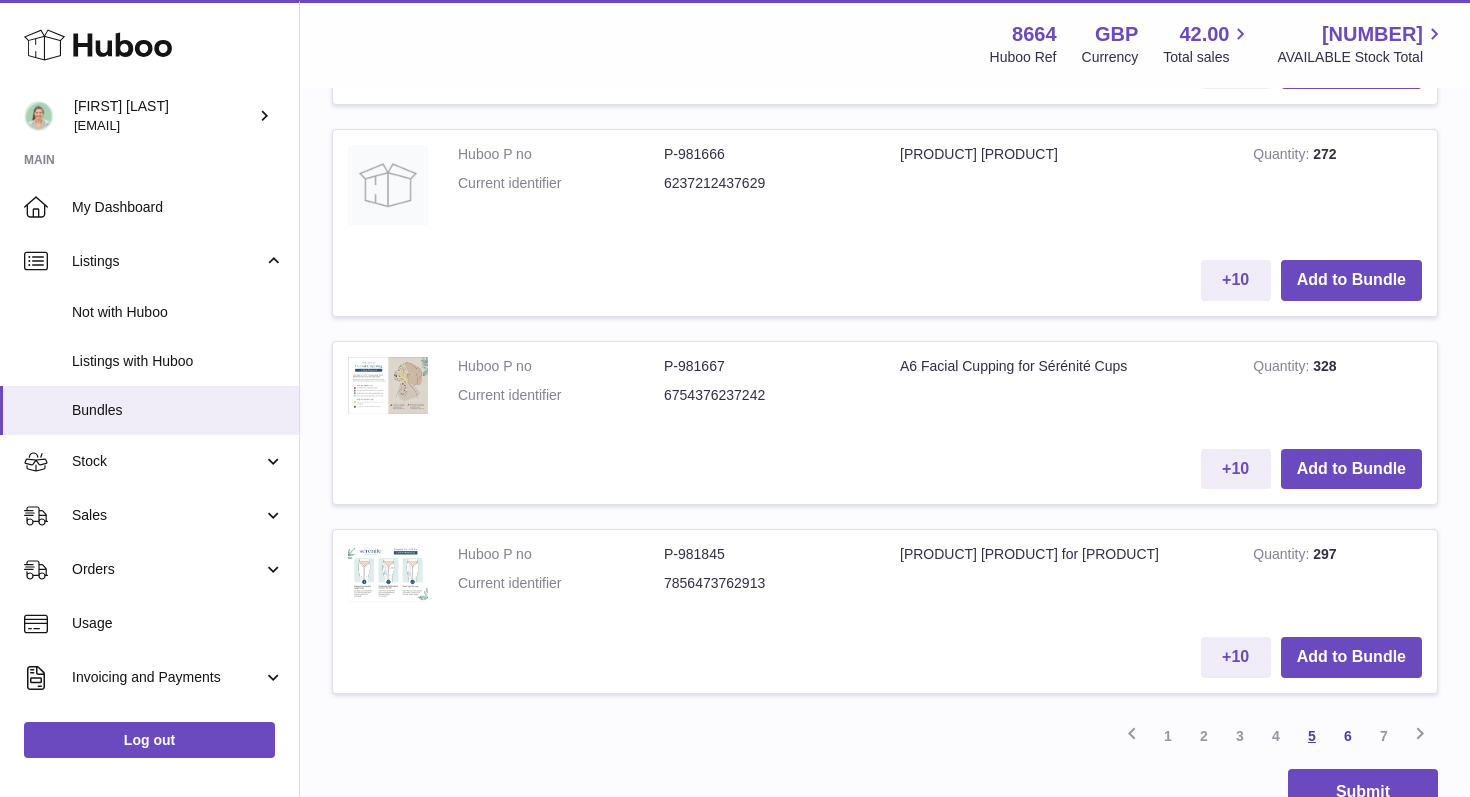 click on "5" at bounding box center (1312, 736) 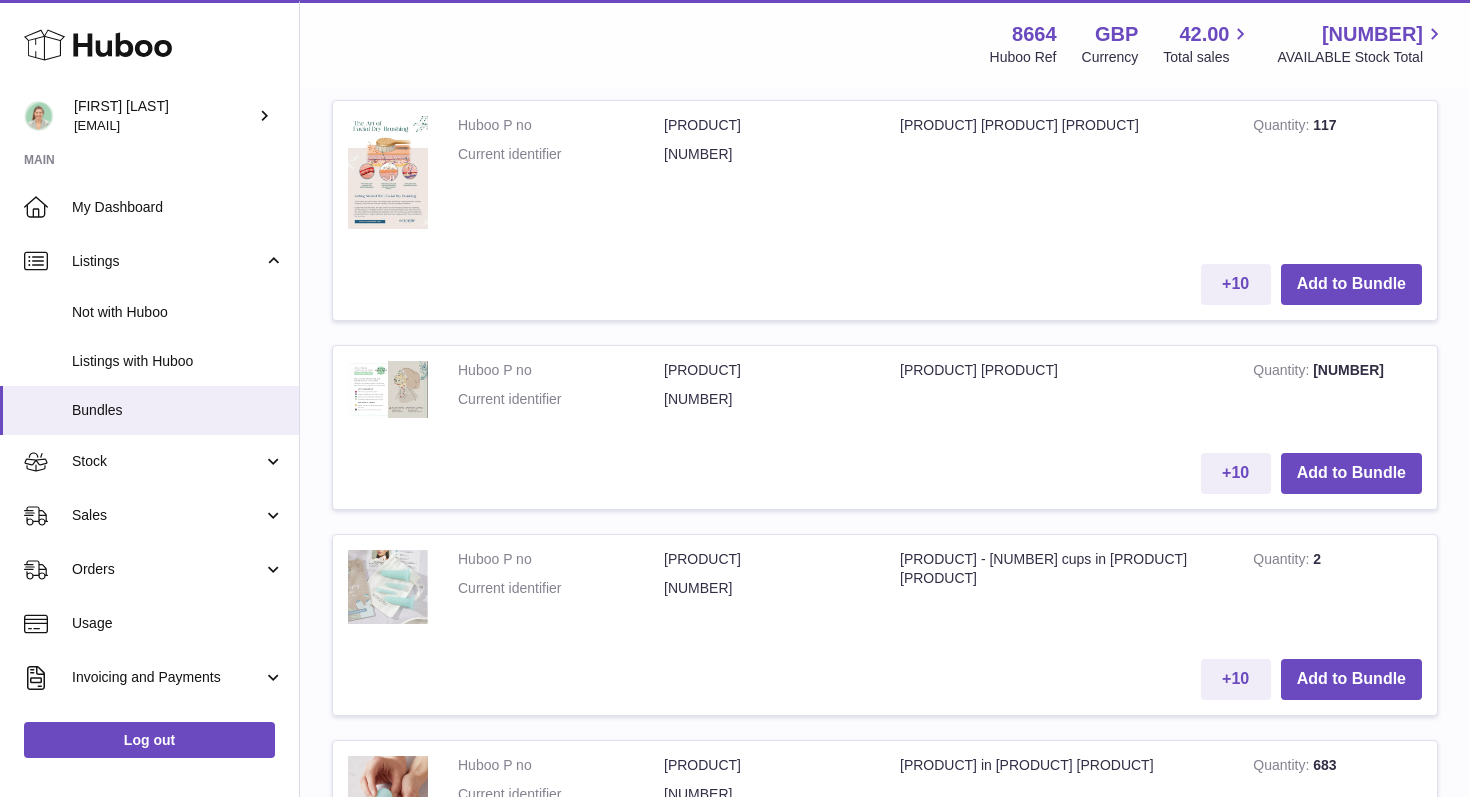 scroll, scrollTop: 1708, scrollLeft: 0, axis: vertical 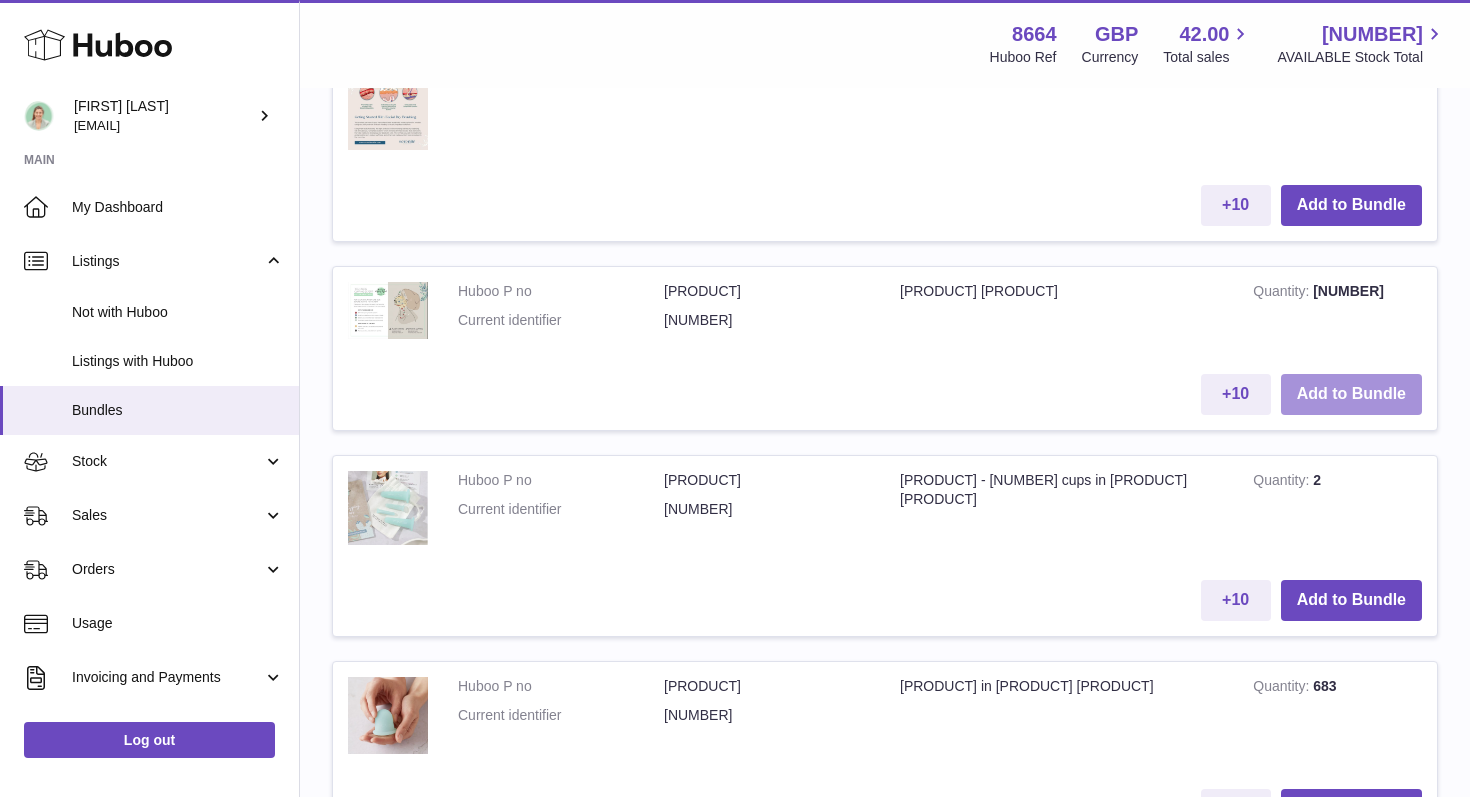 click on "Add to Bundle" at bounding box center [1351, 394] 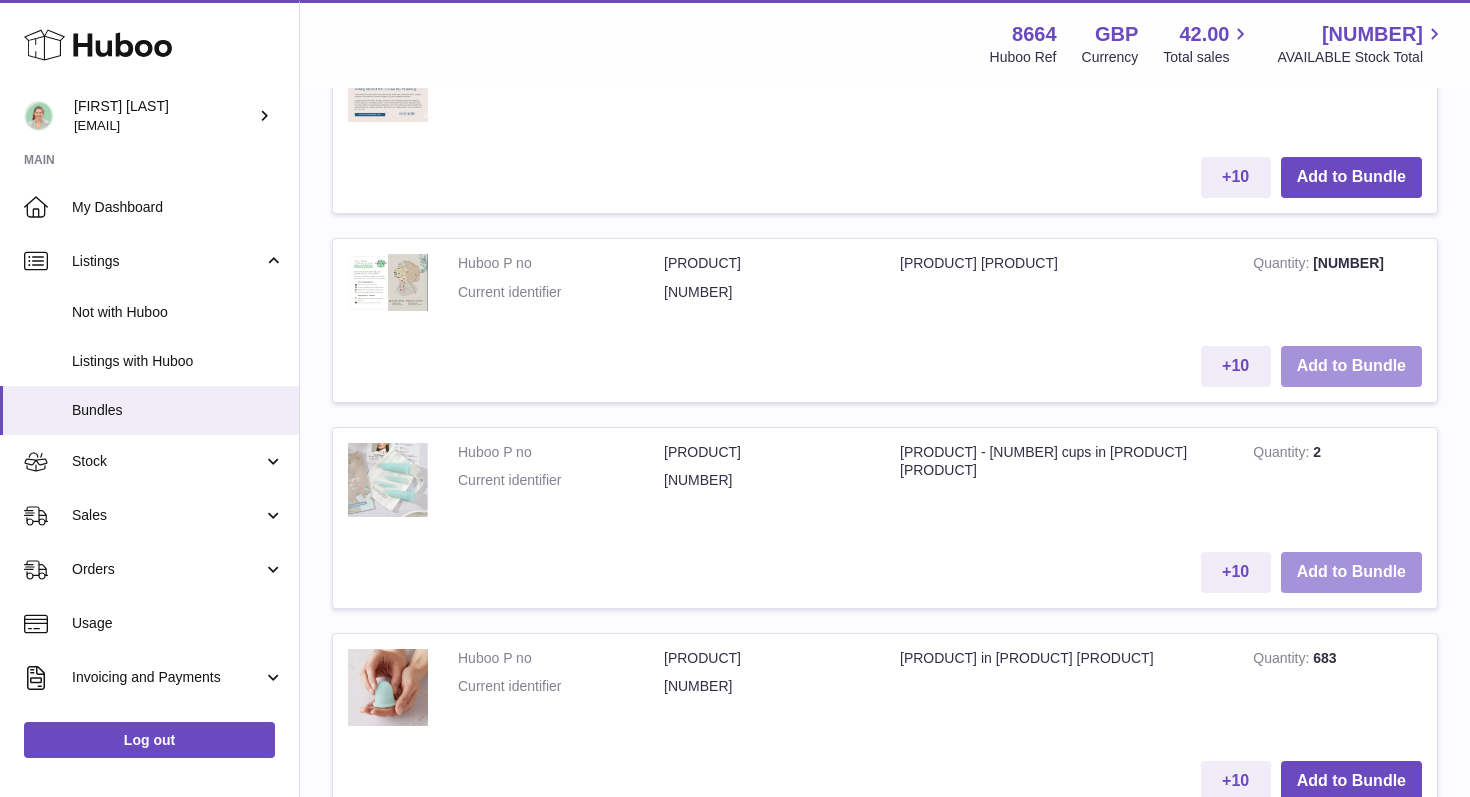scroll, scrollTop: 1995, scrollLeft: 0, axis: vertical 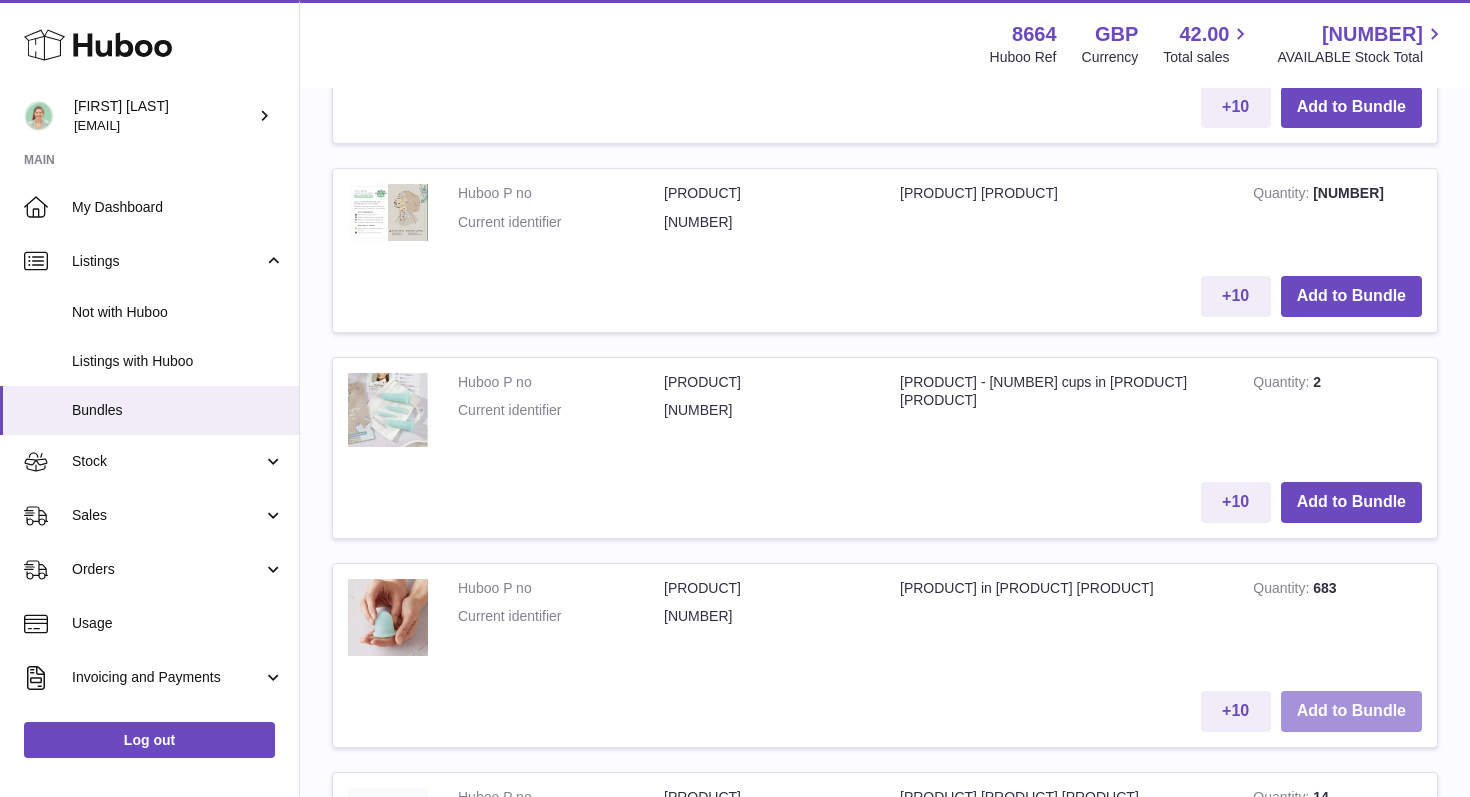 click on "Add to Bundle" at bounding box center [1351, 711] 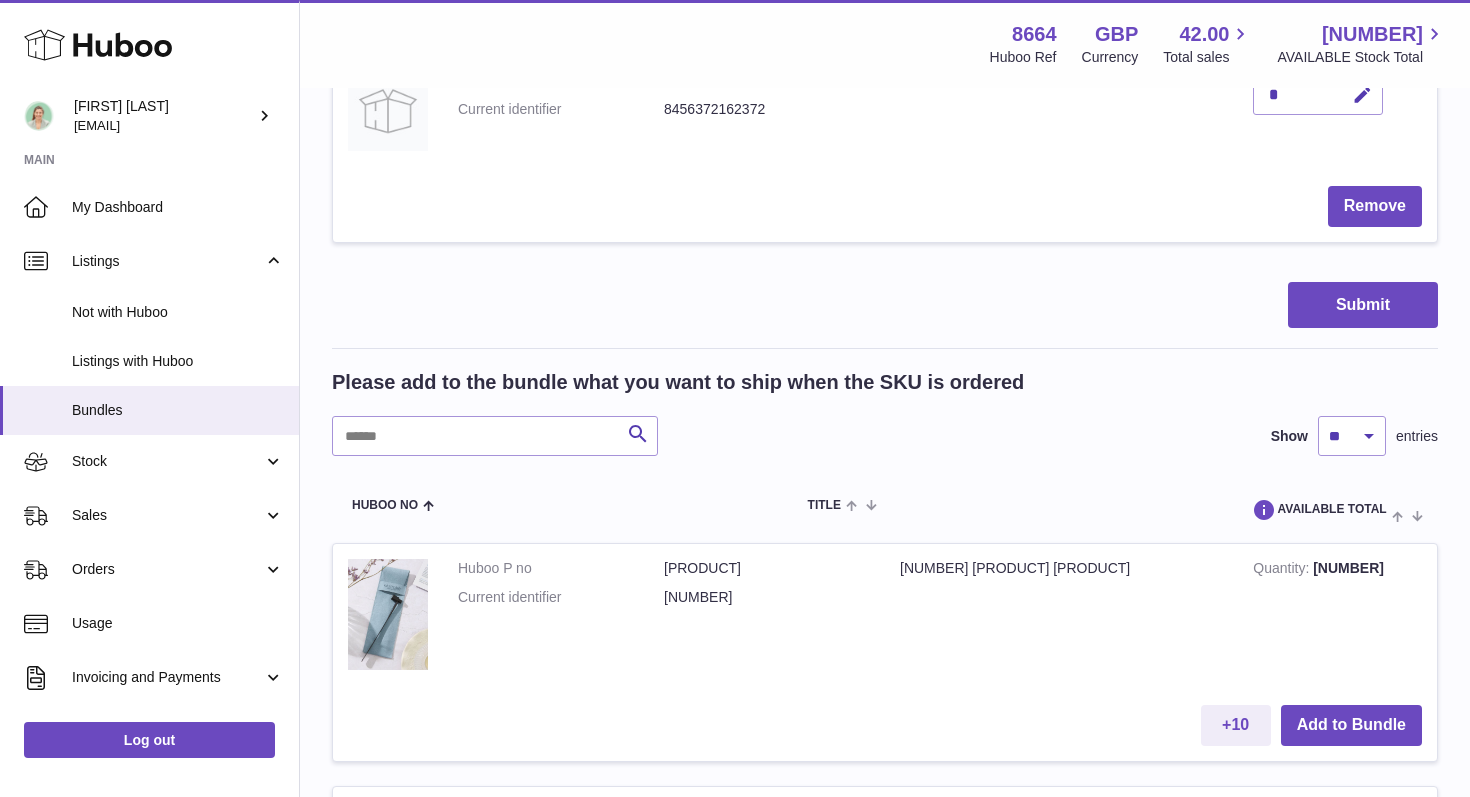 scroll, scrollTop: 0, scrollLeft: 0, axis: both 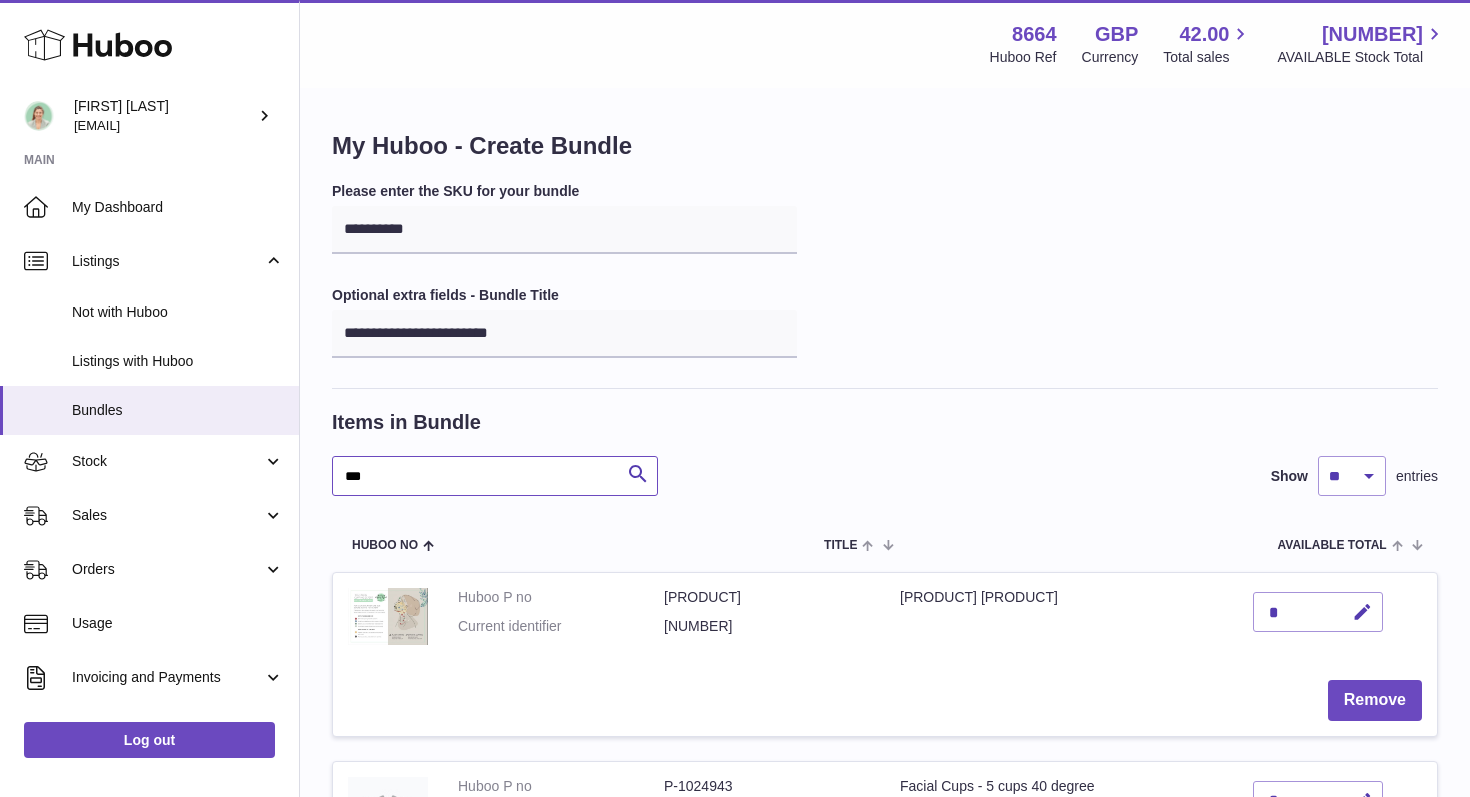 click on "***" at bounding box center (495, 476) 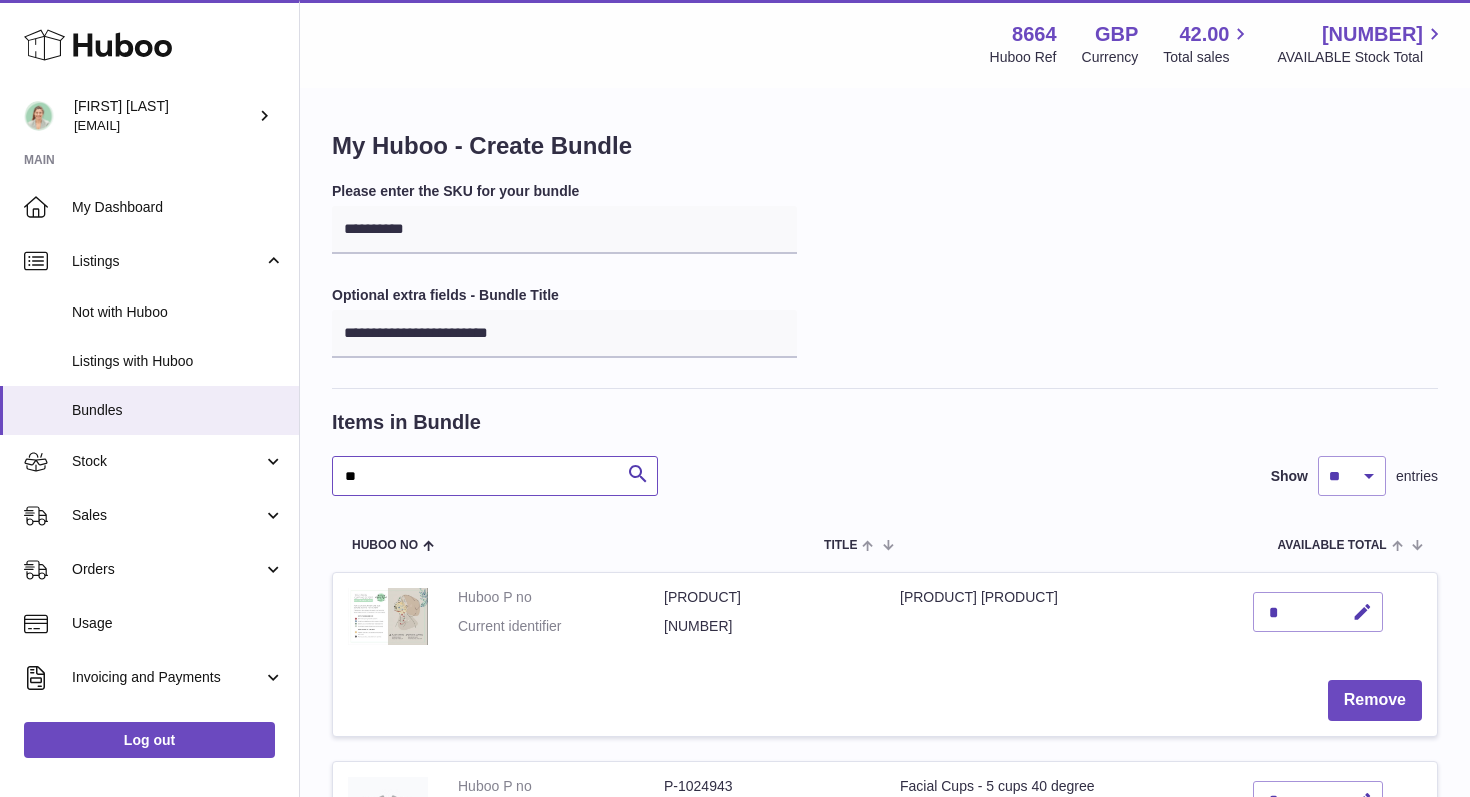type on "*" 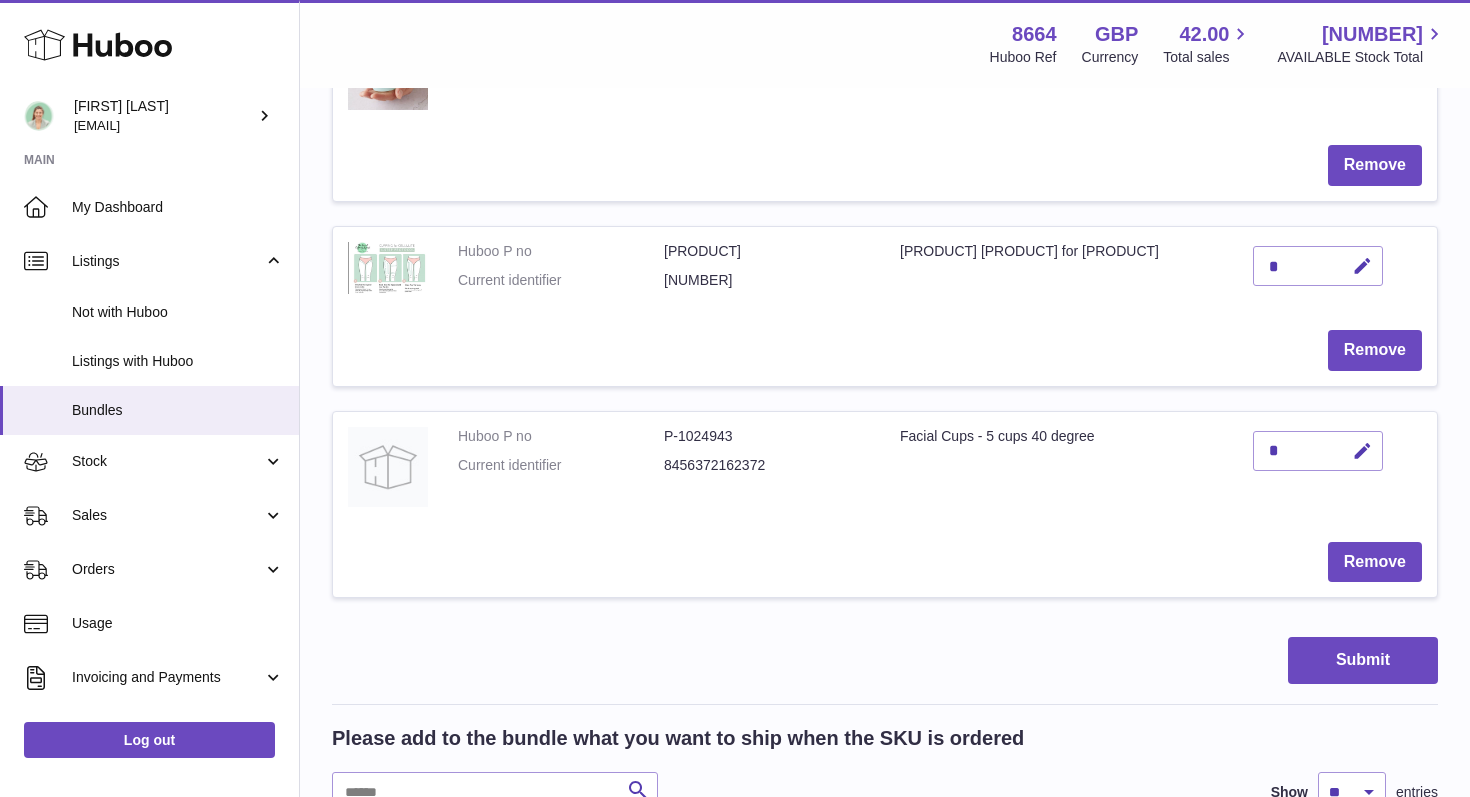 scroll, scrollTop: 745, scrollLeft: 0, axis: vertical 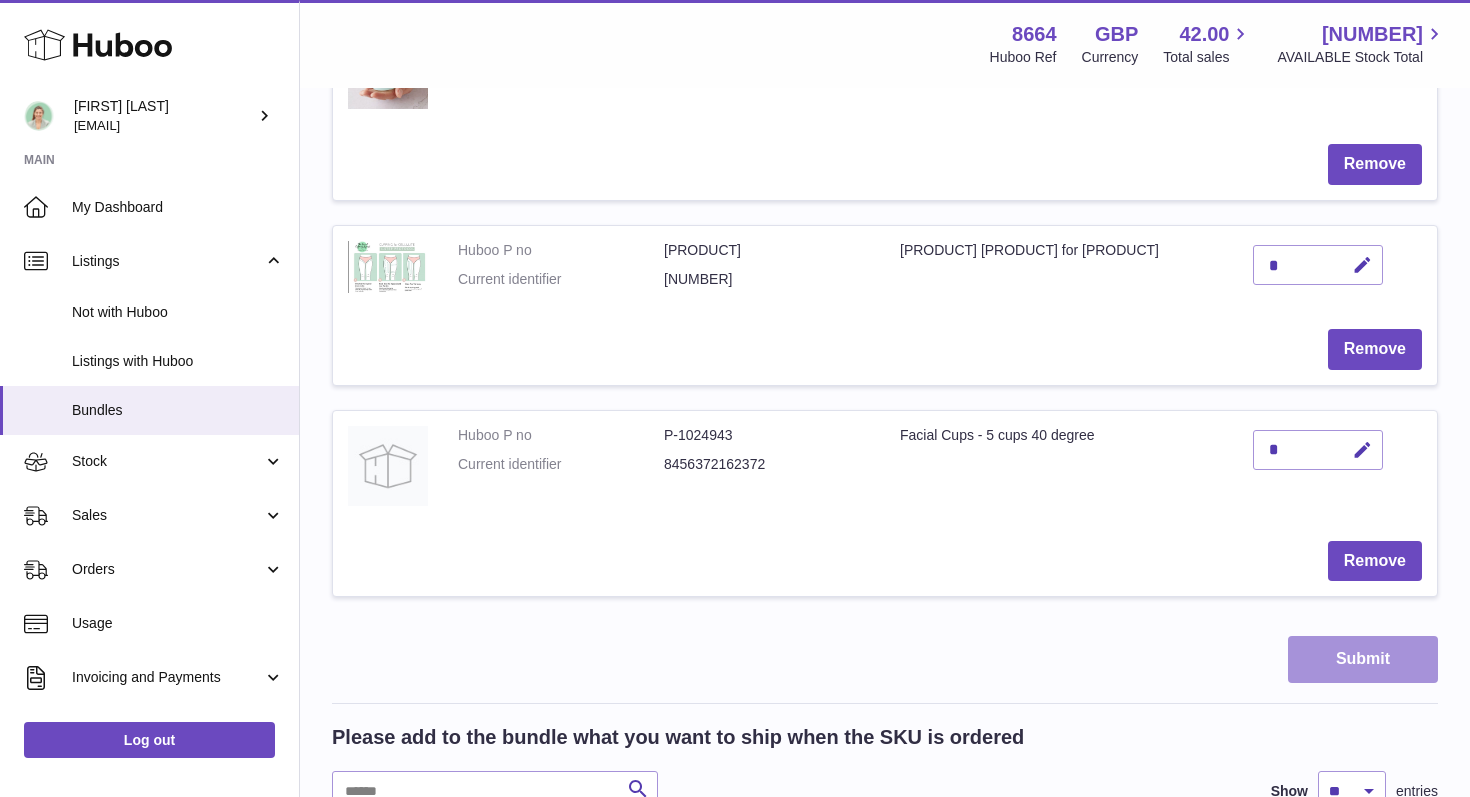 type 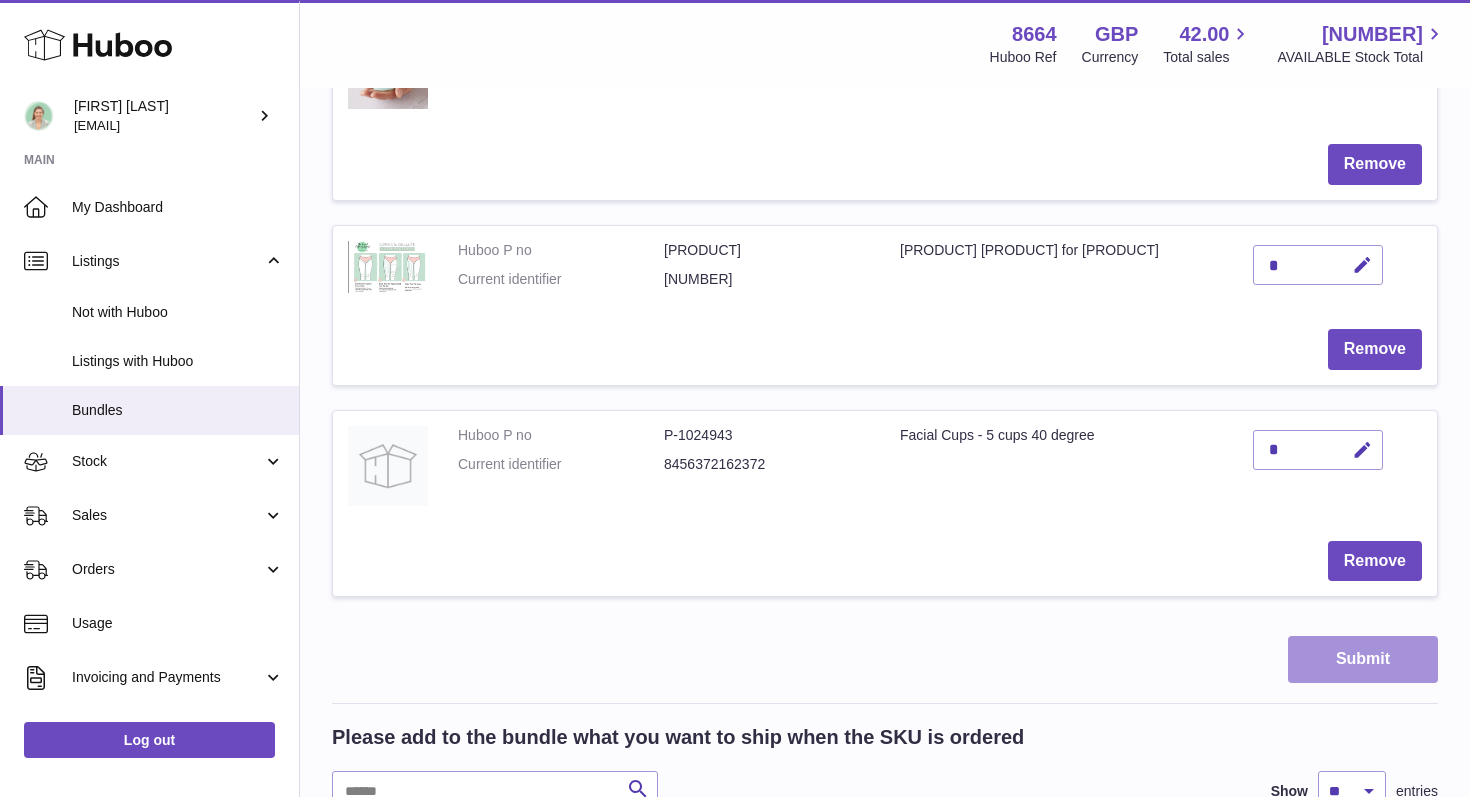 click on "Submit" at bounding box center (1363, 659) 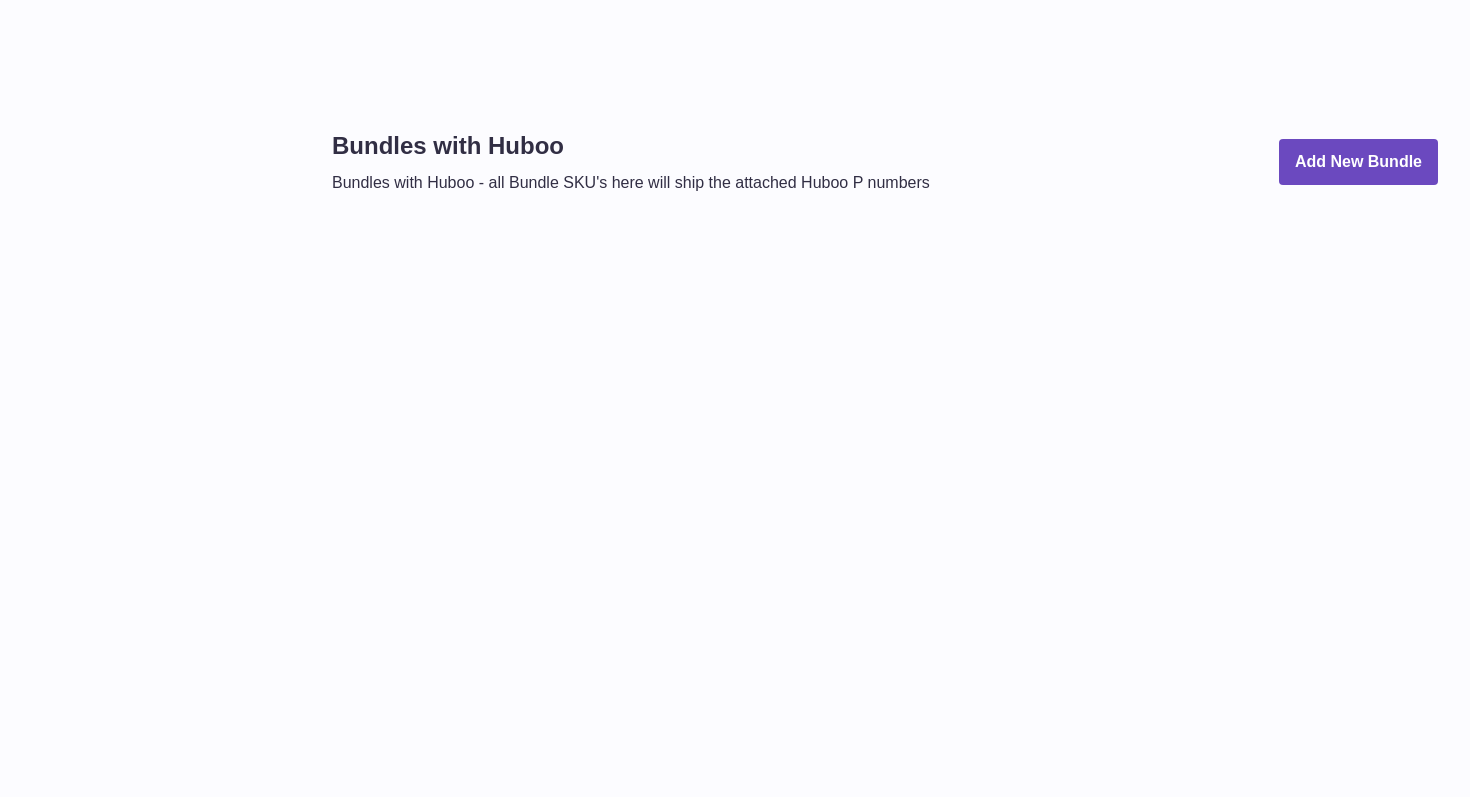 scroll, scrollTop: 0, scrollLeft: 0, axis: both 